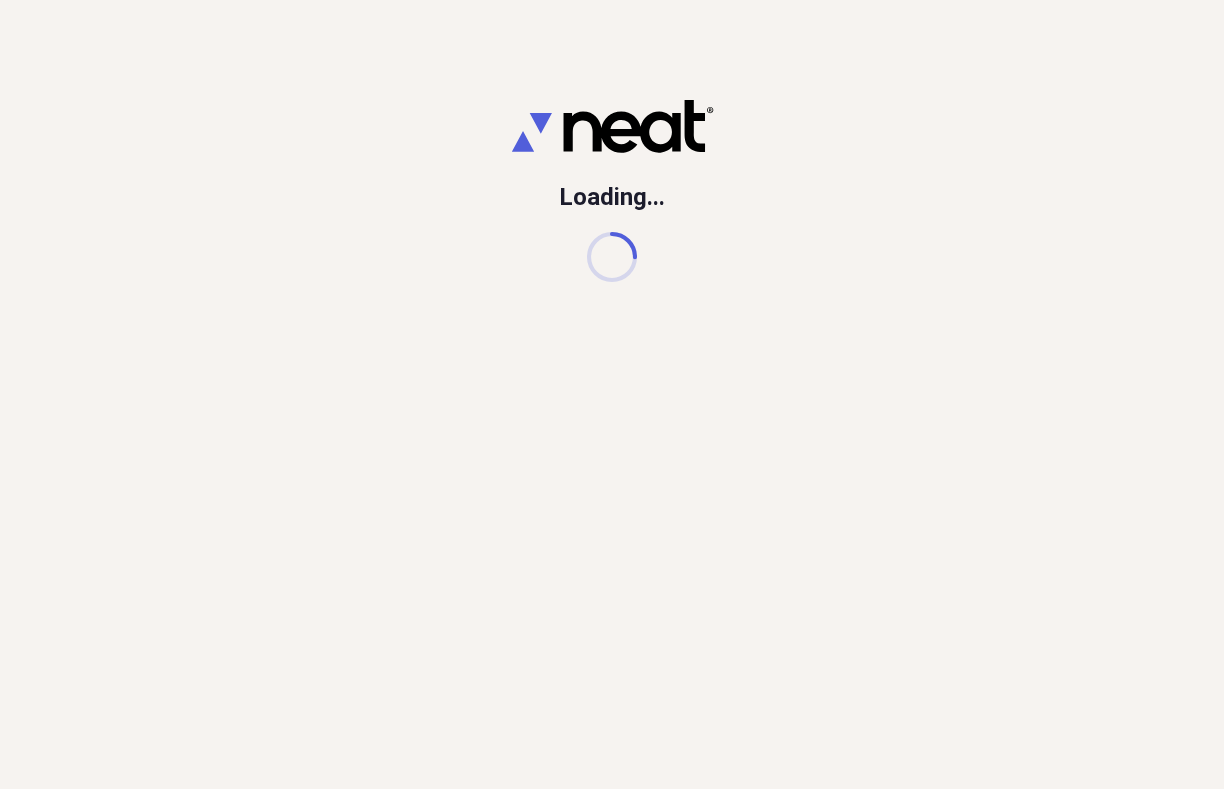 scroll, scrollTop: 0, scrollLeft: 0, axis: both 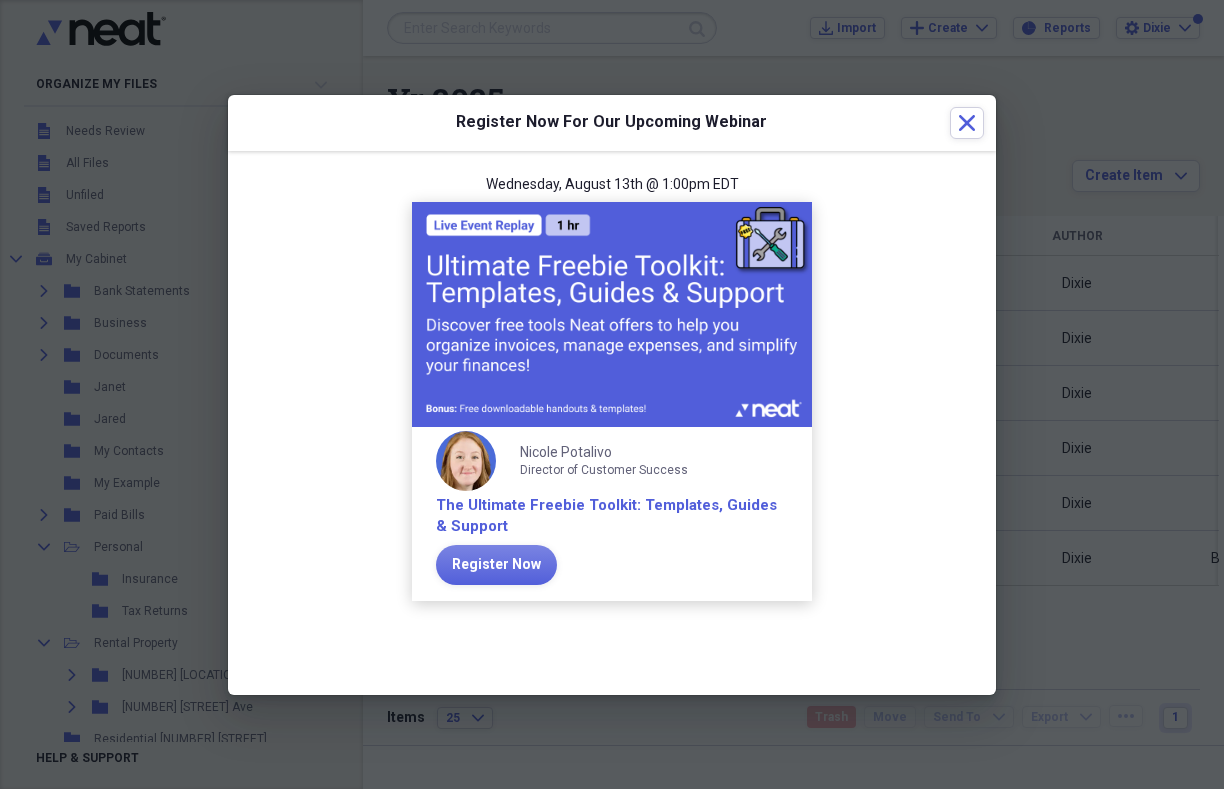 click at bounding box center [612, 394] 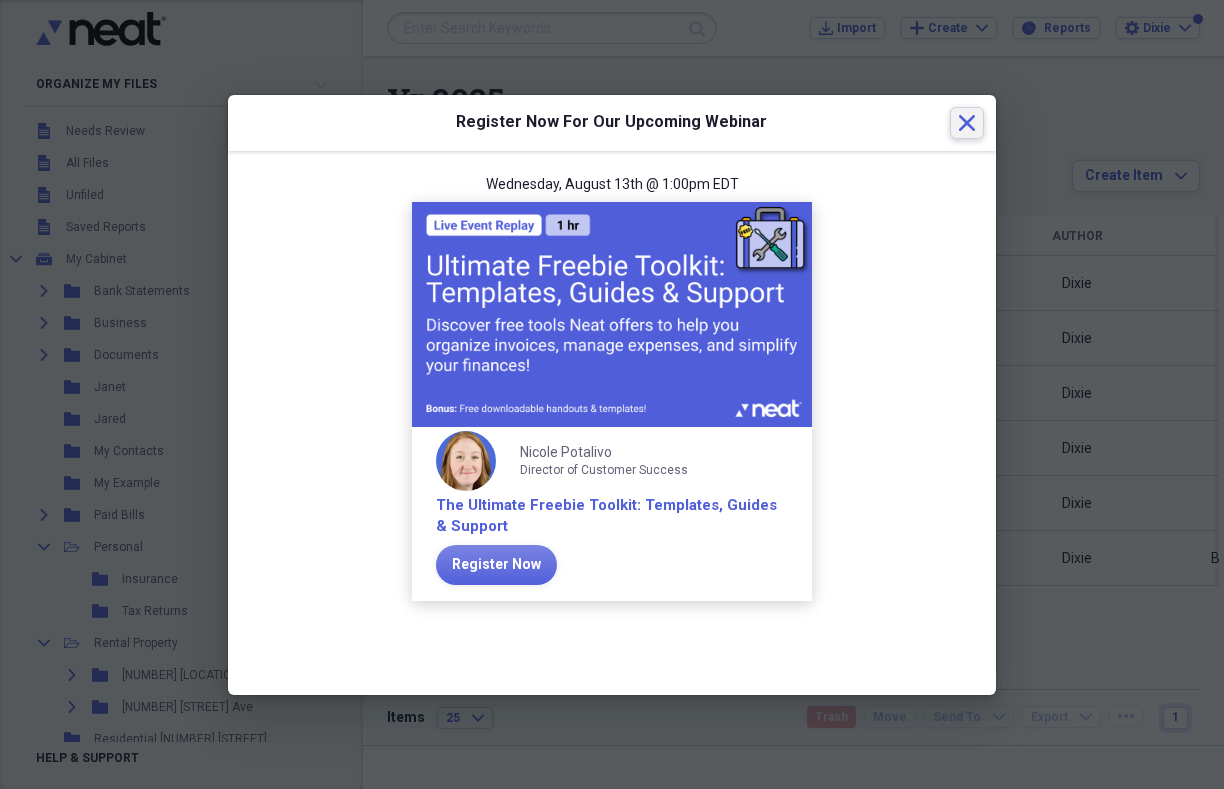 click 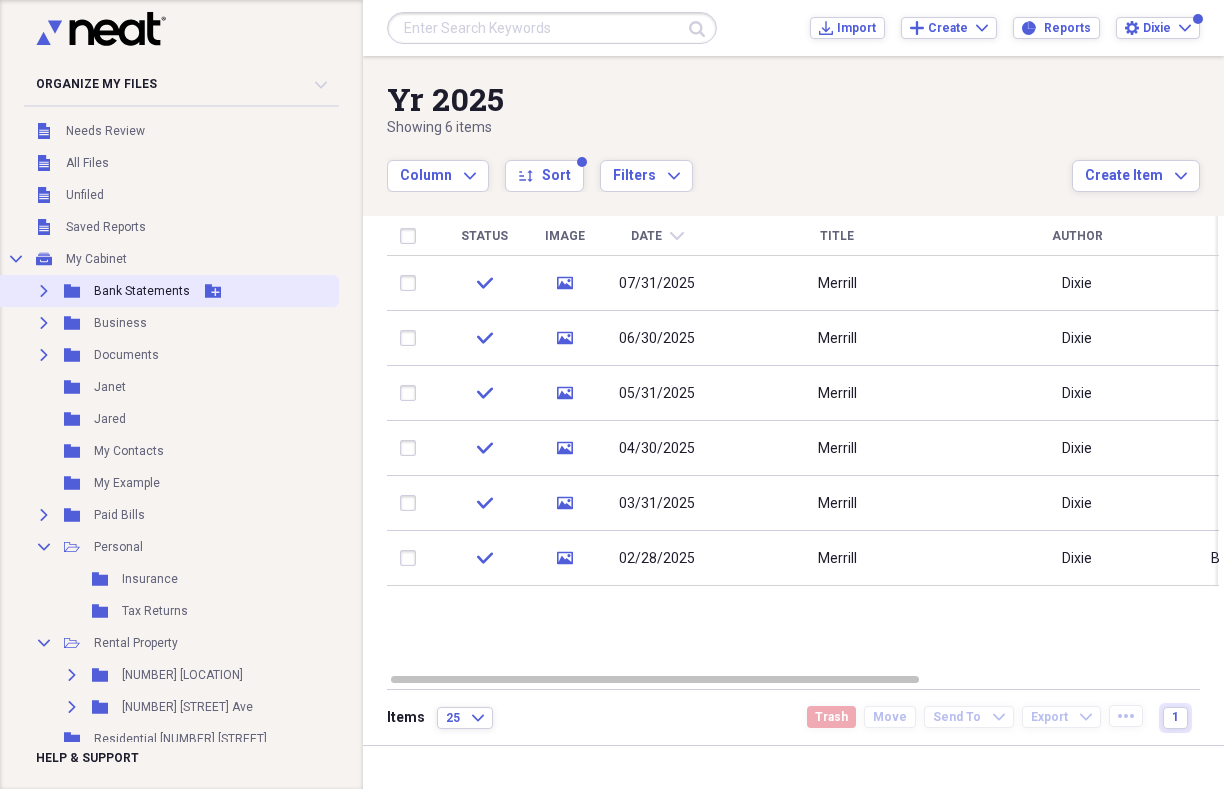 click on "Expand" 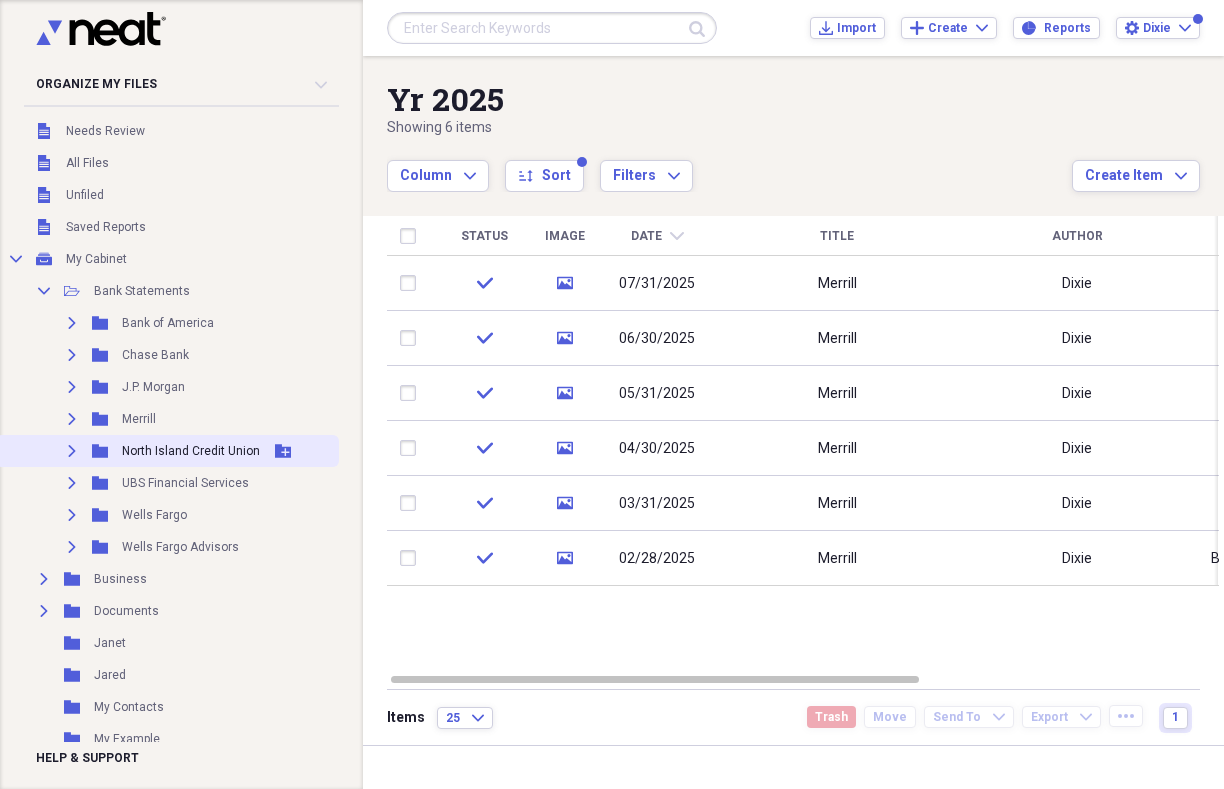 click on "Expand" 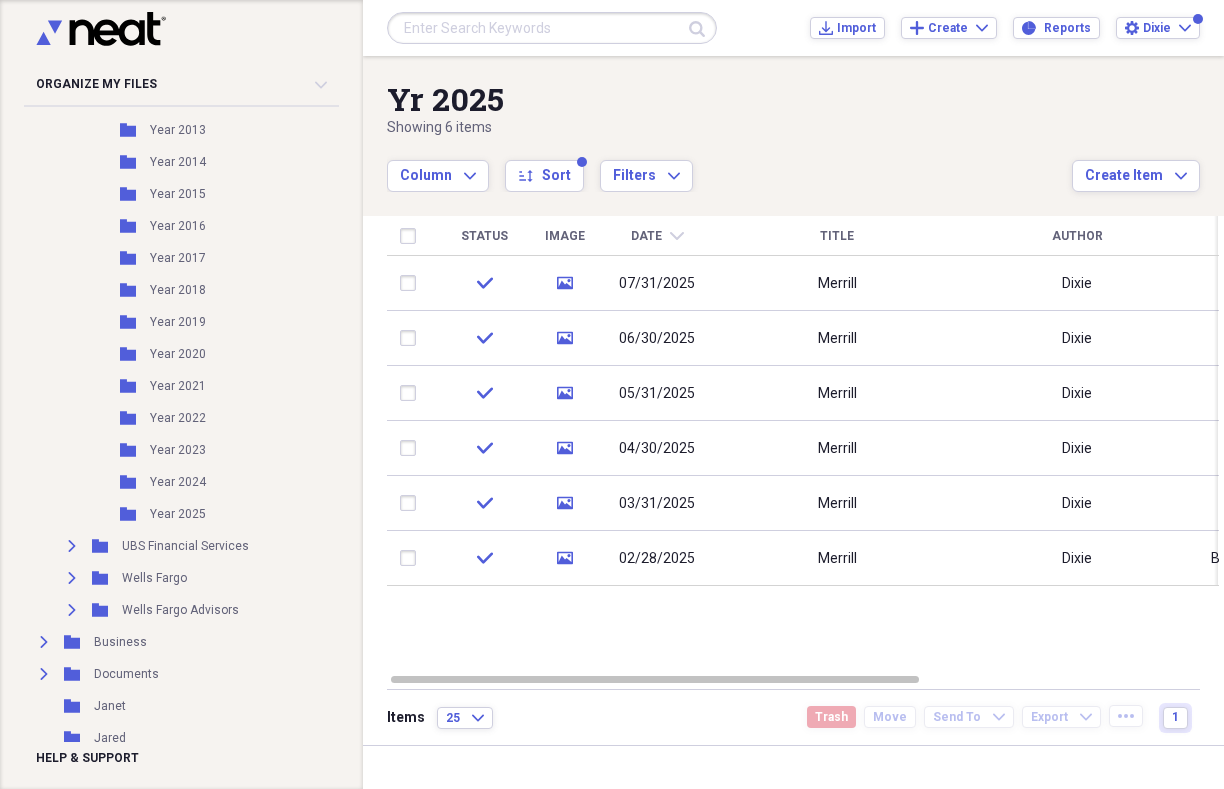 scroll, scrollTop: 547, scrollLeft: 0, axis: vertical 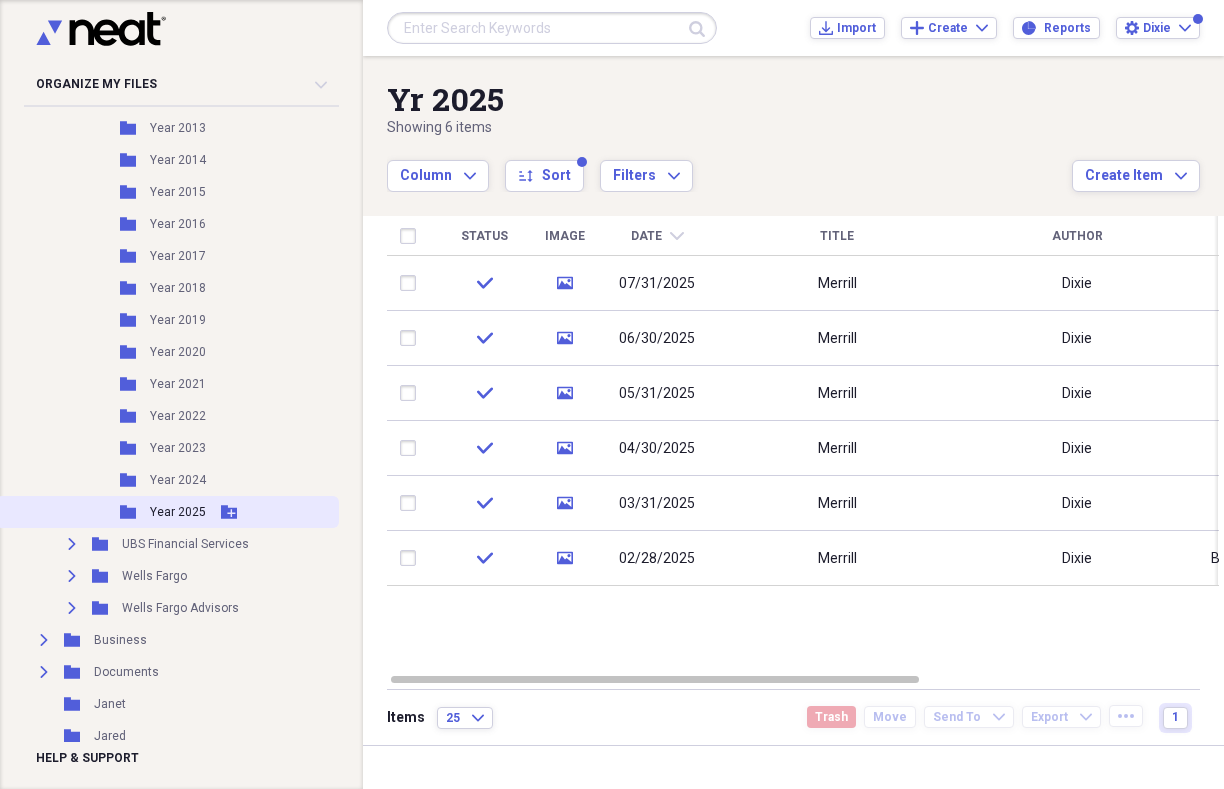 click 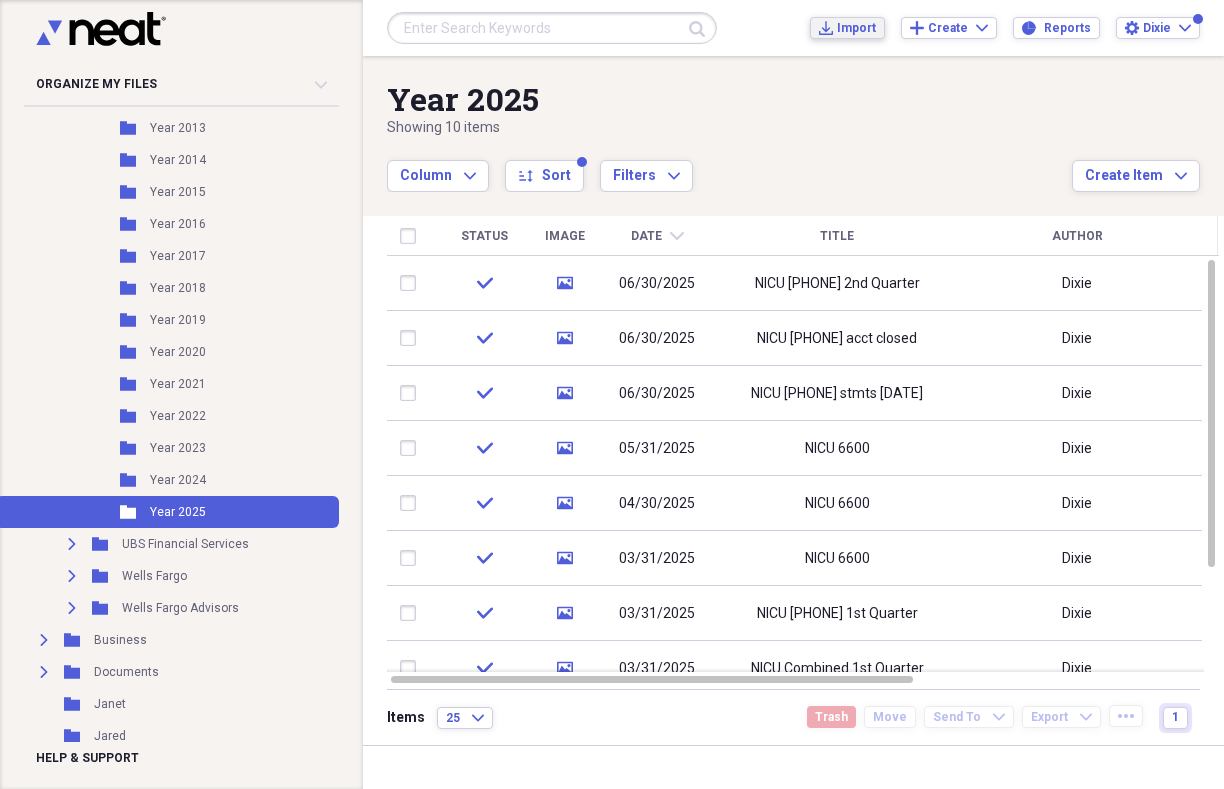 click 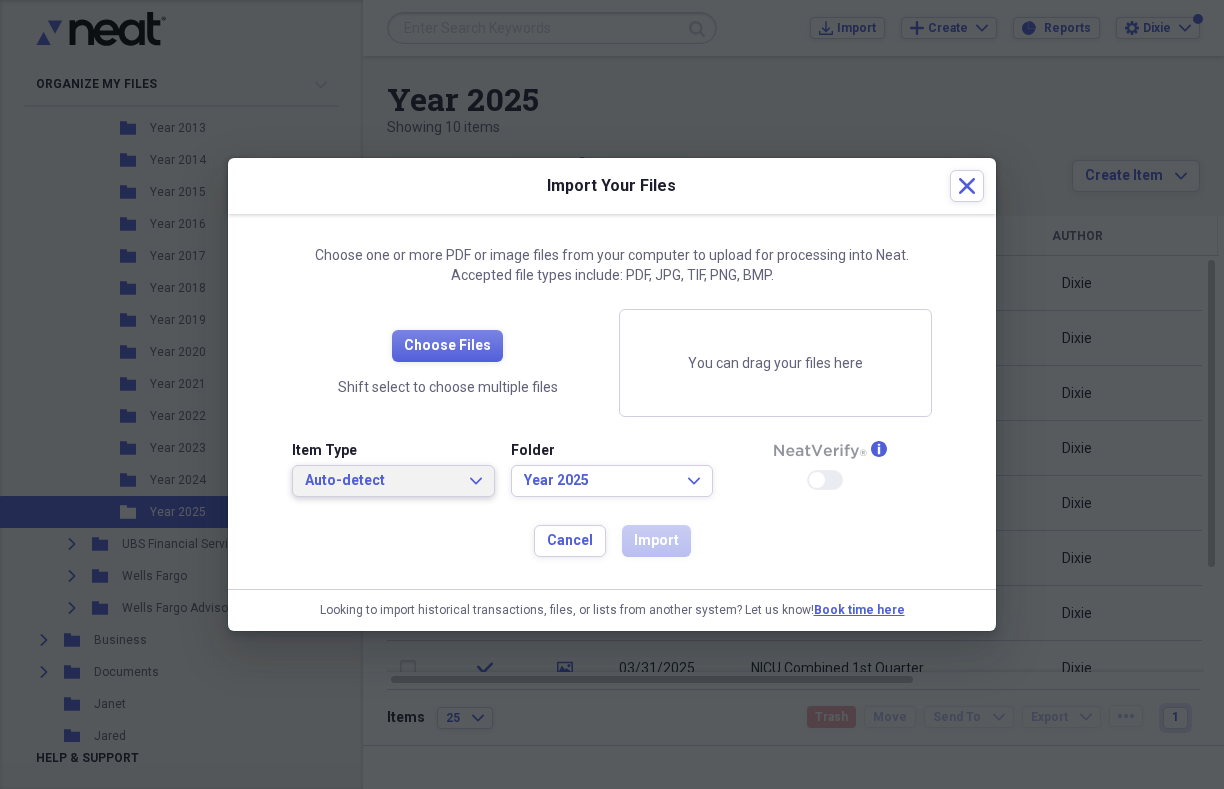 click on "Expand" 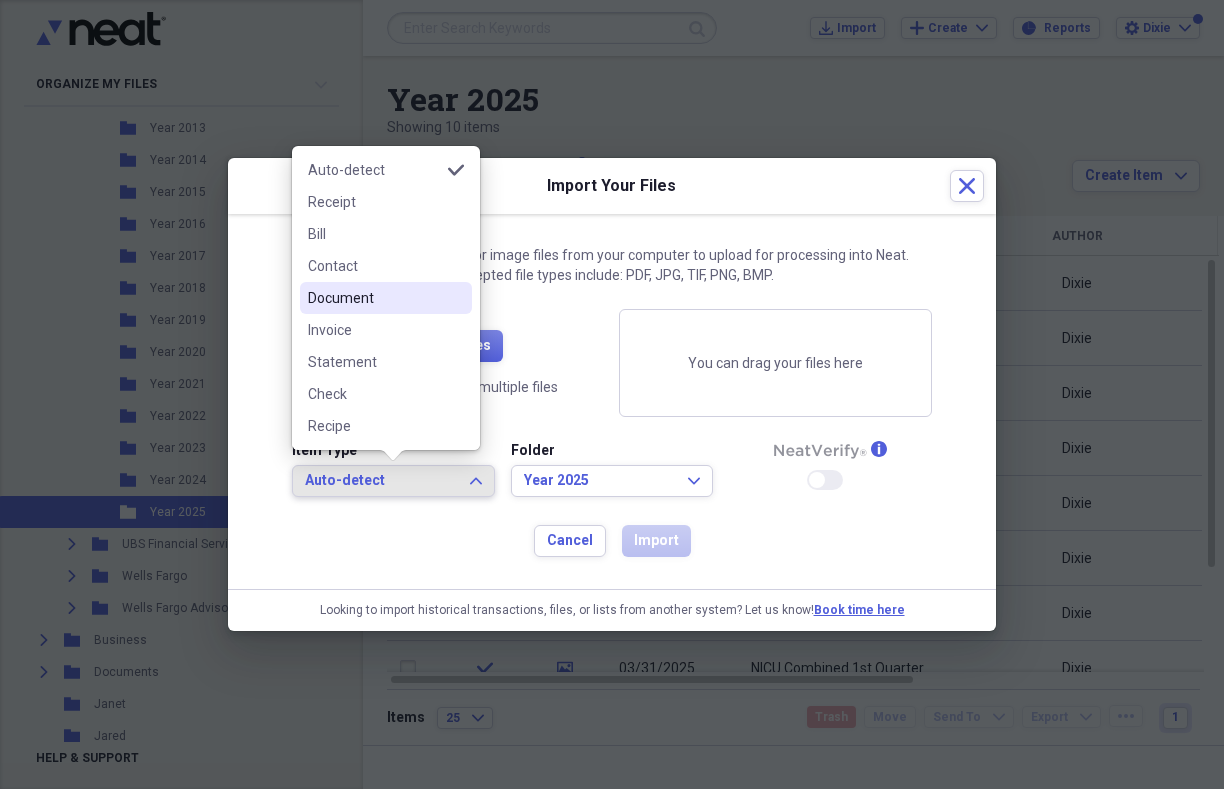 click on "Document" at bounding box center (374, 298) 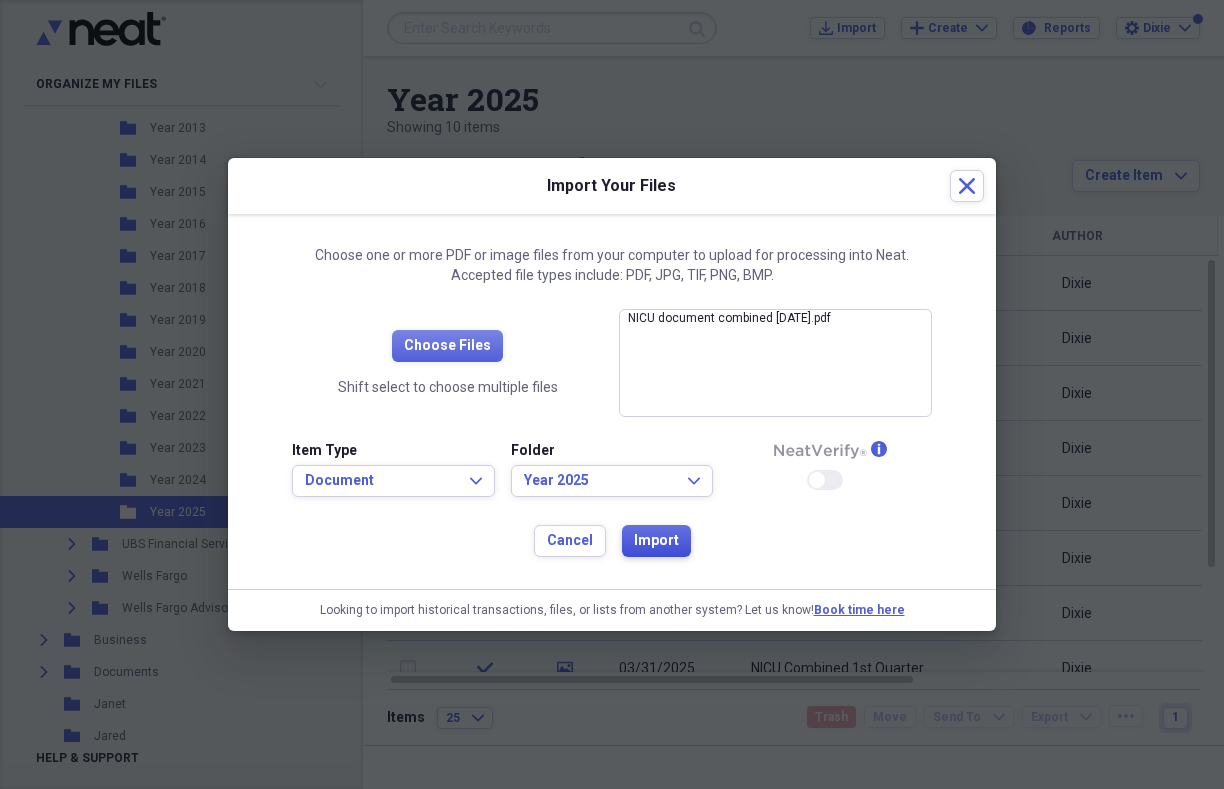 click on "Import" at bounding box center [656, 541] 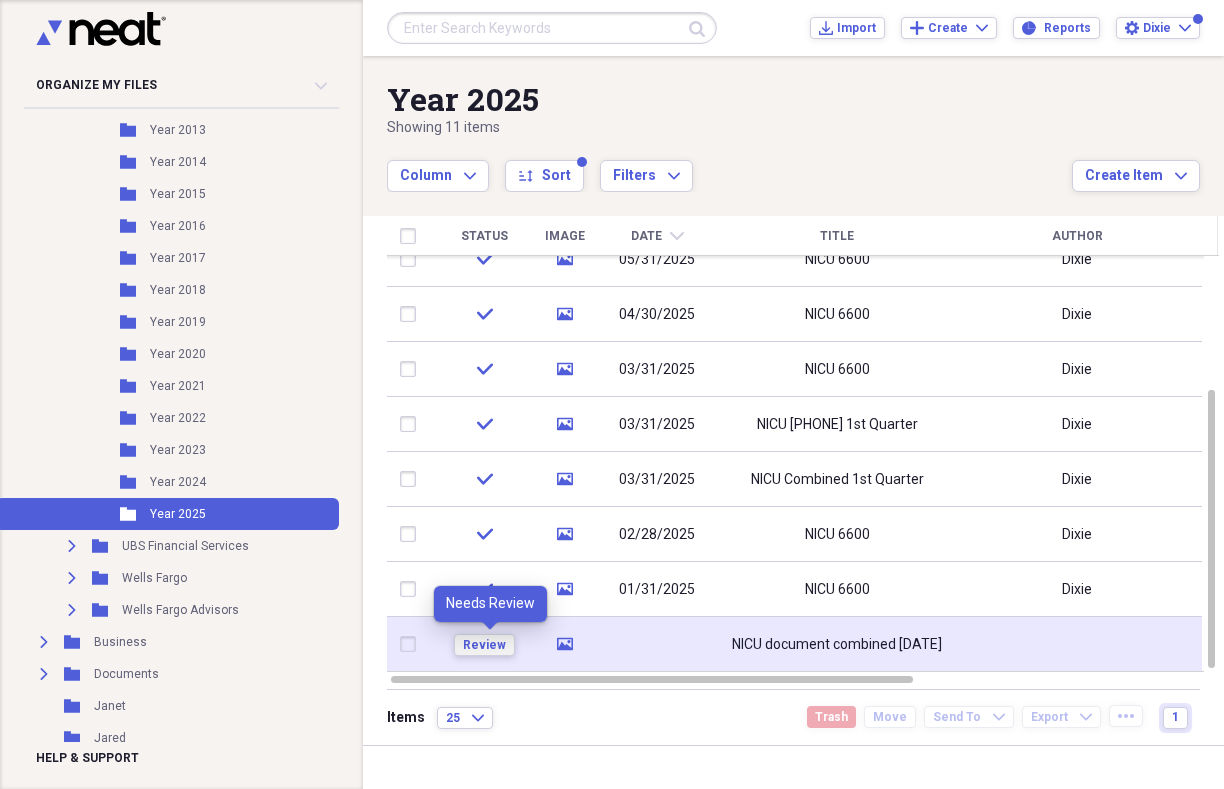 click on "Review" at bounding box center [484, 645] 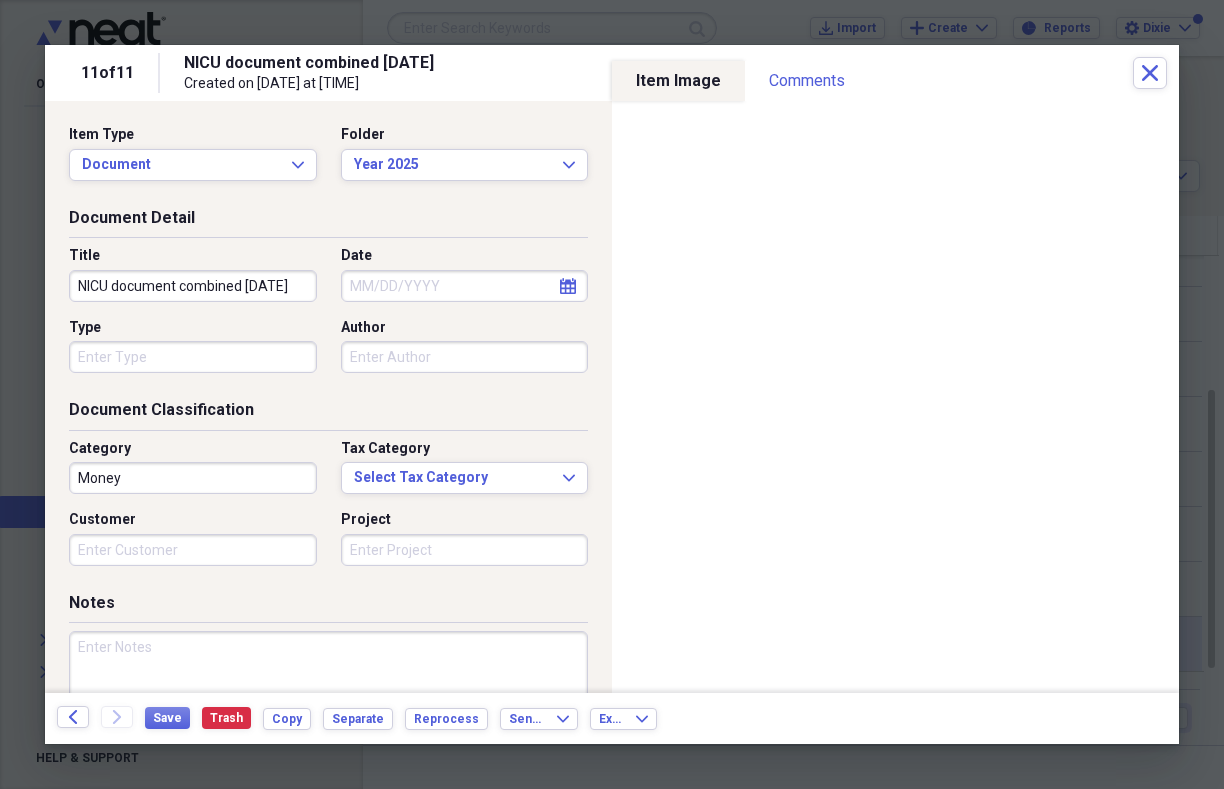 click on "calendar" 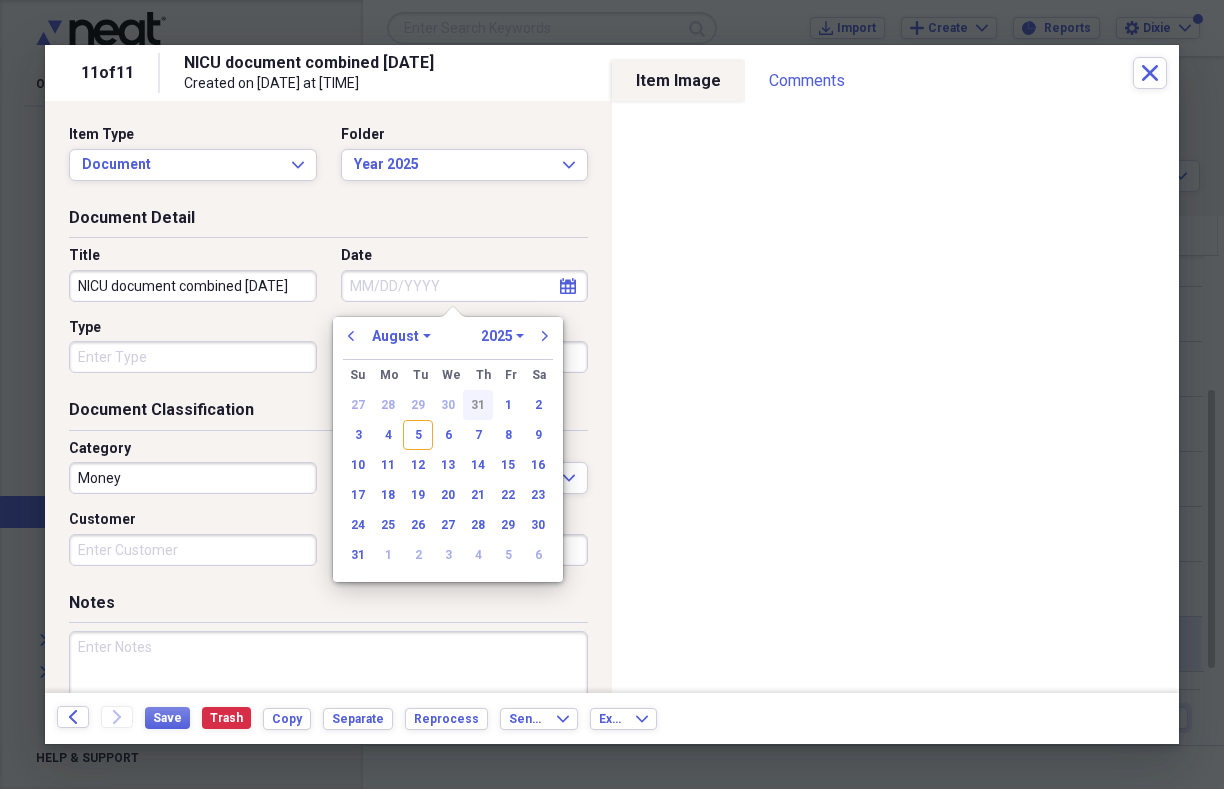 click on "31" at bounding box center (478, 405) 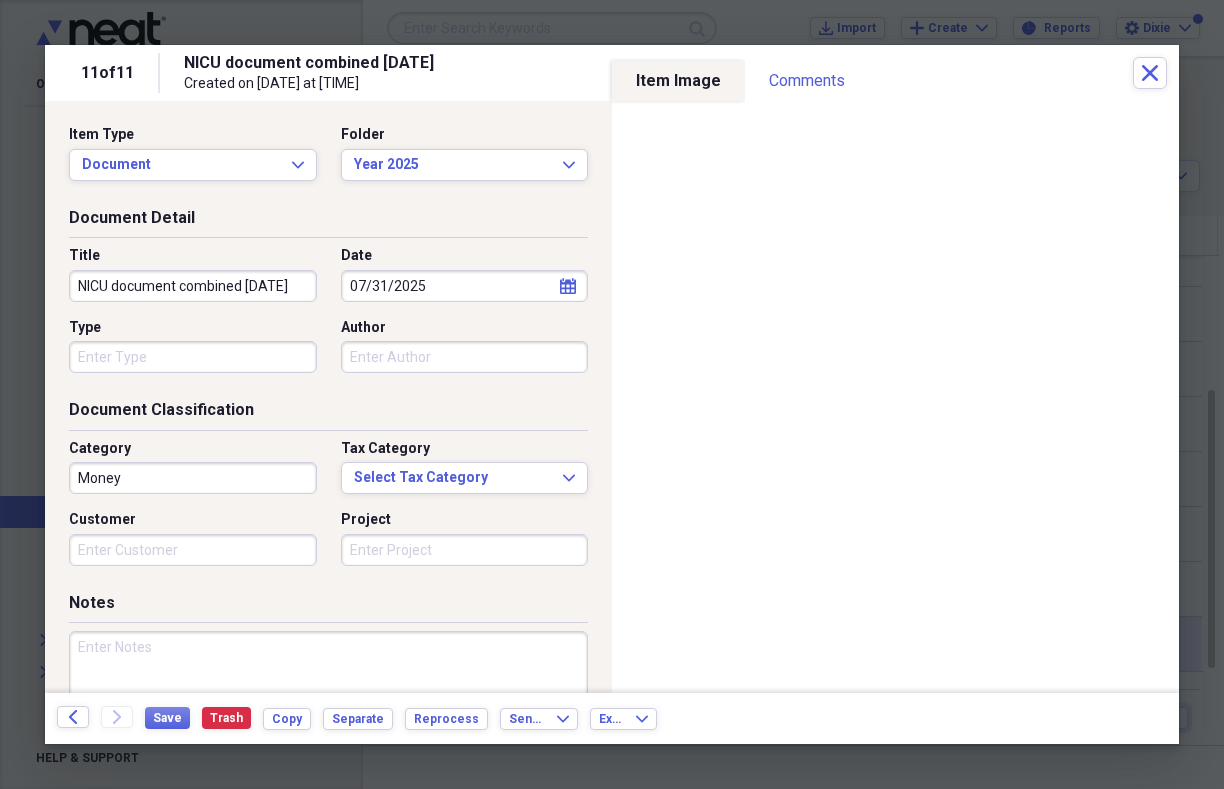 click on "NICU document combined [DATE]" at bounding box center (193, 286) 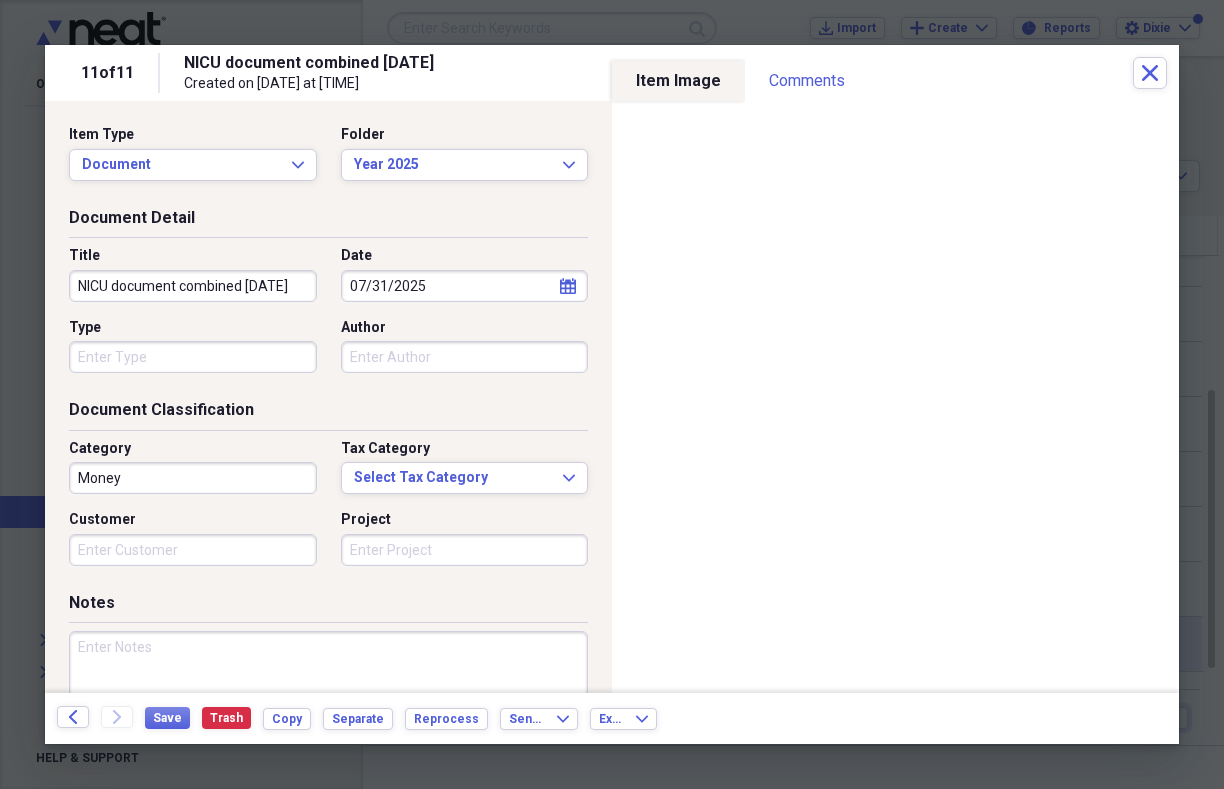 scroll, scrollTop: 0, scrollLeft: 18, axis: horizontal 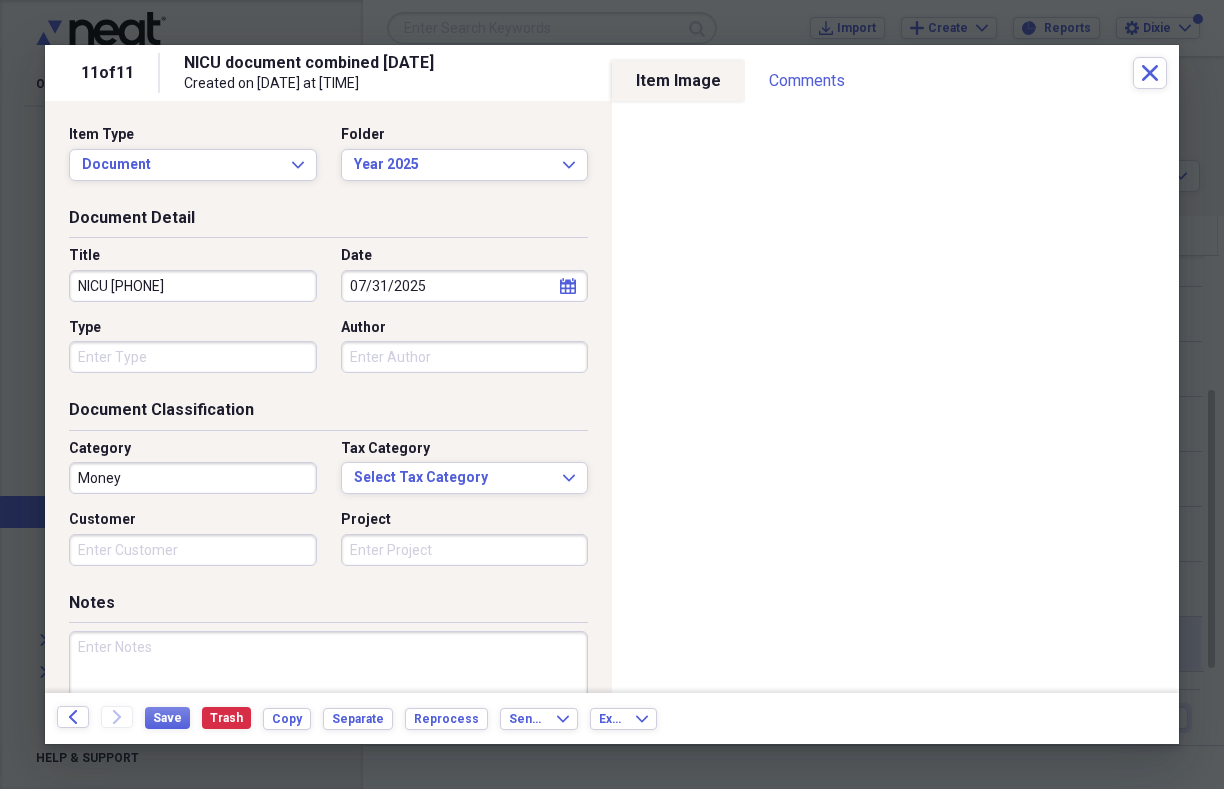 type on "NICU [PHONE]" 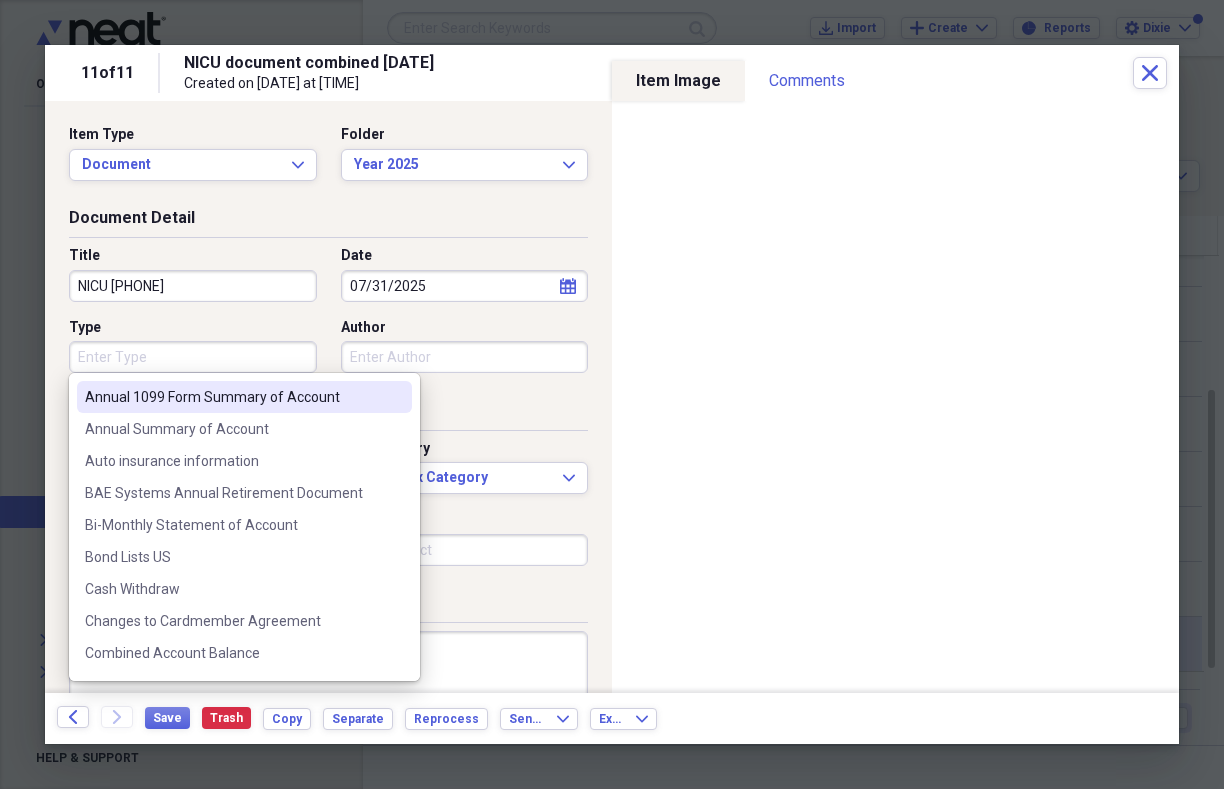click on "Type" at bounding box center [193, 357] 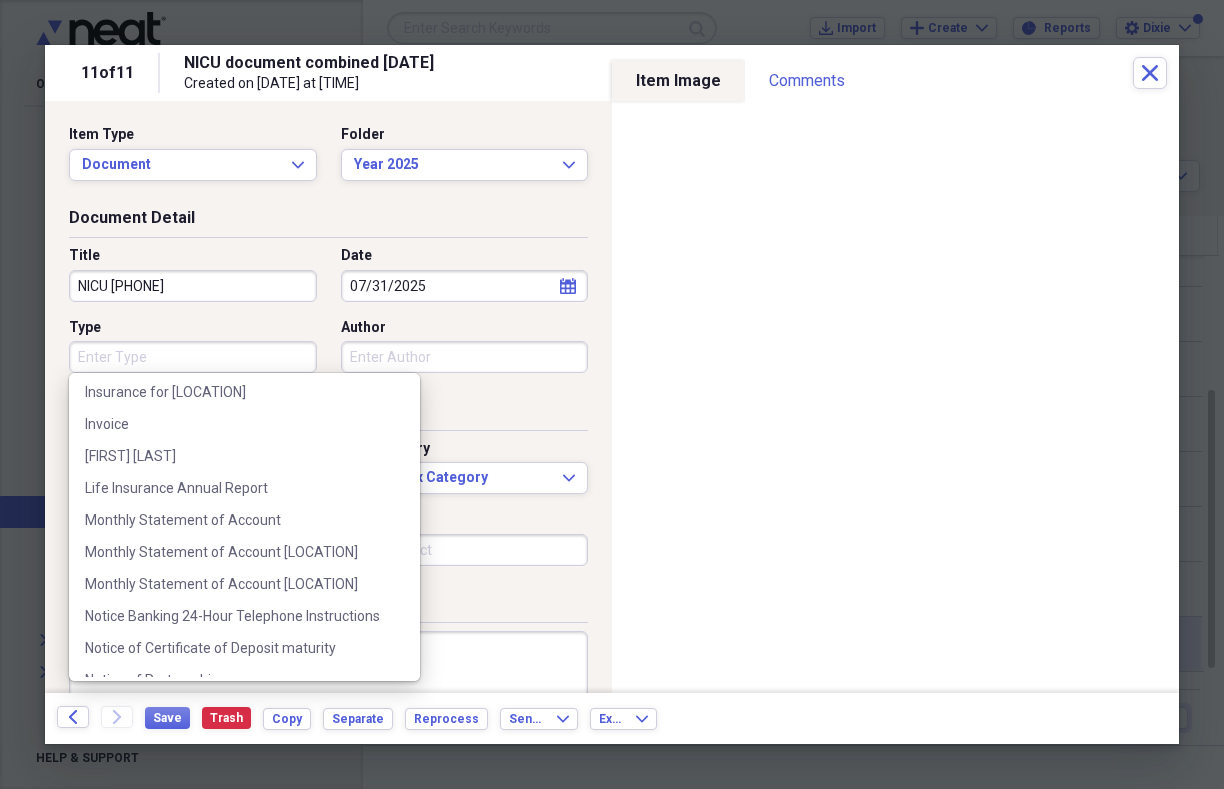 scroll, scrollTop: 815, scrollLeft: 0, axis: vertical 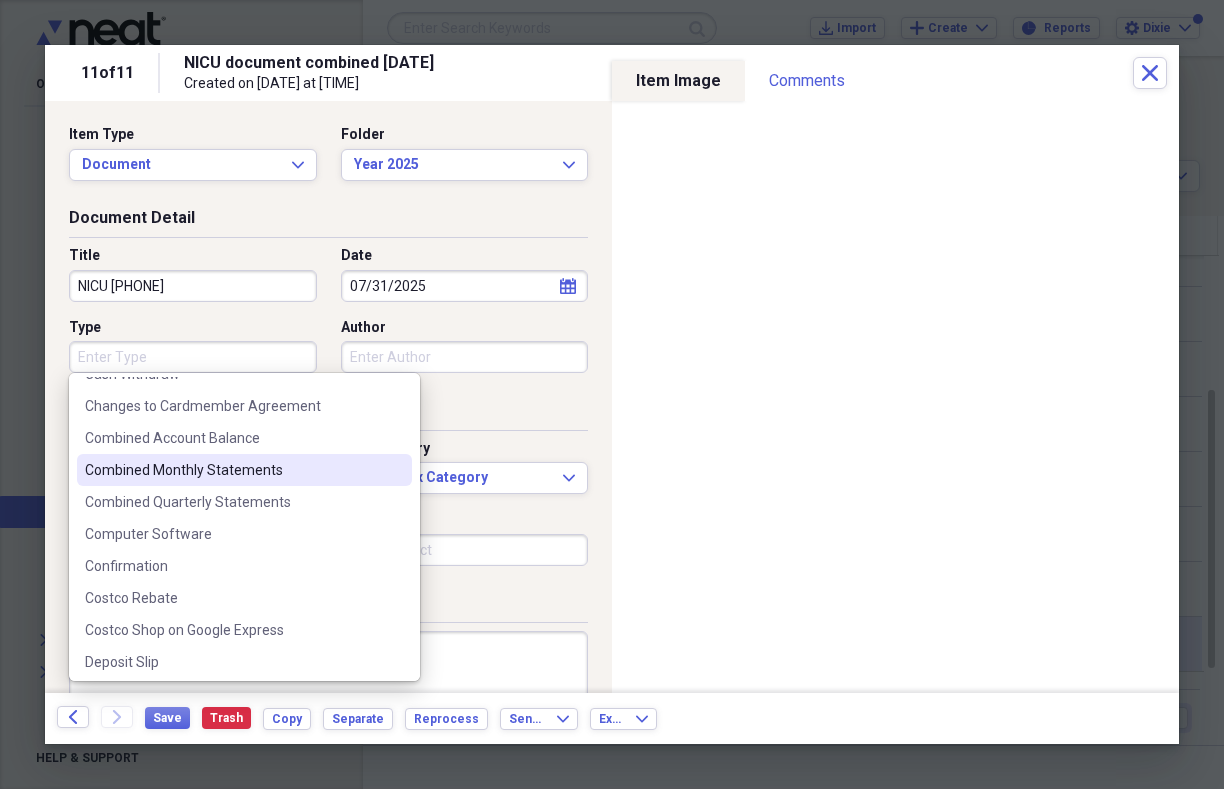 click on "Combined Monthly Statements" at bounding box center (232, 470) 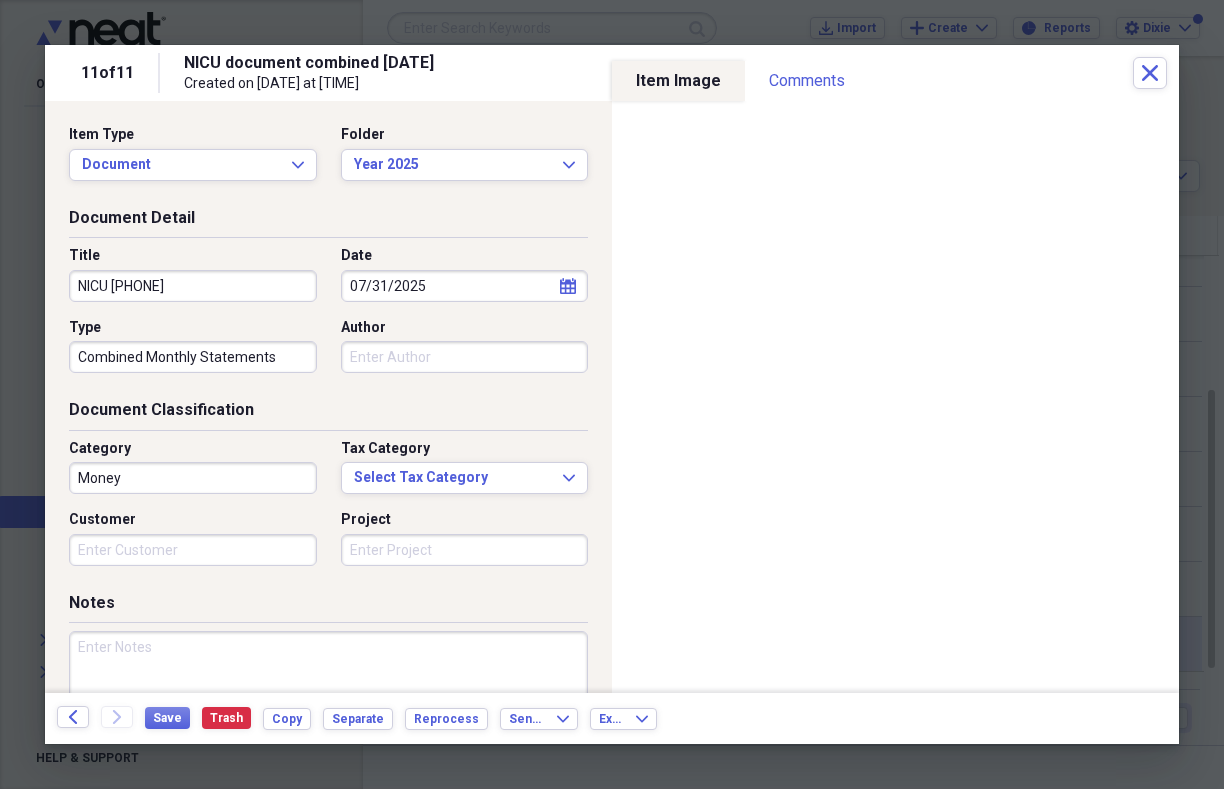 click on "Author" at bounding box center [465, 357] 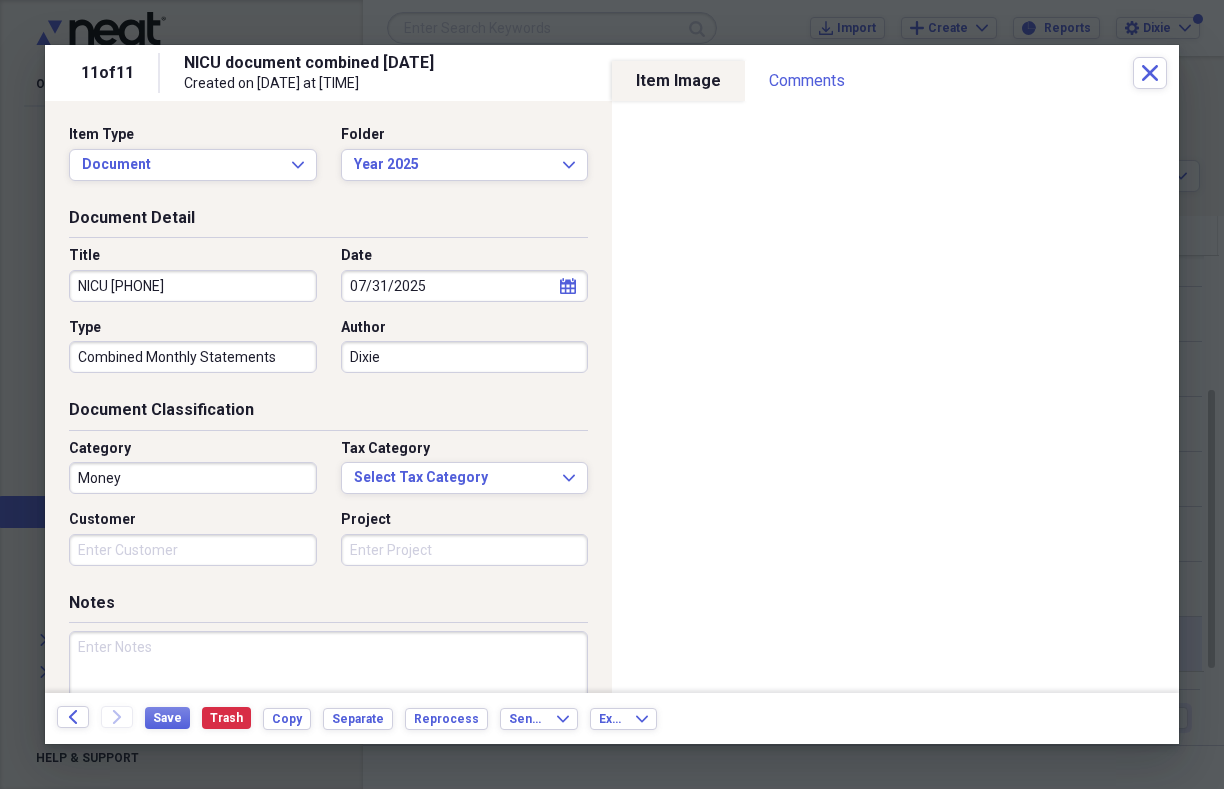 type on "Dixie" 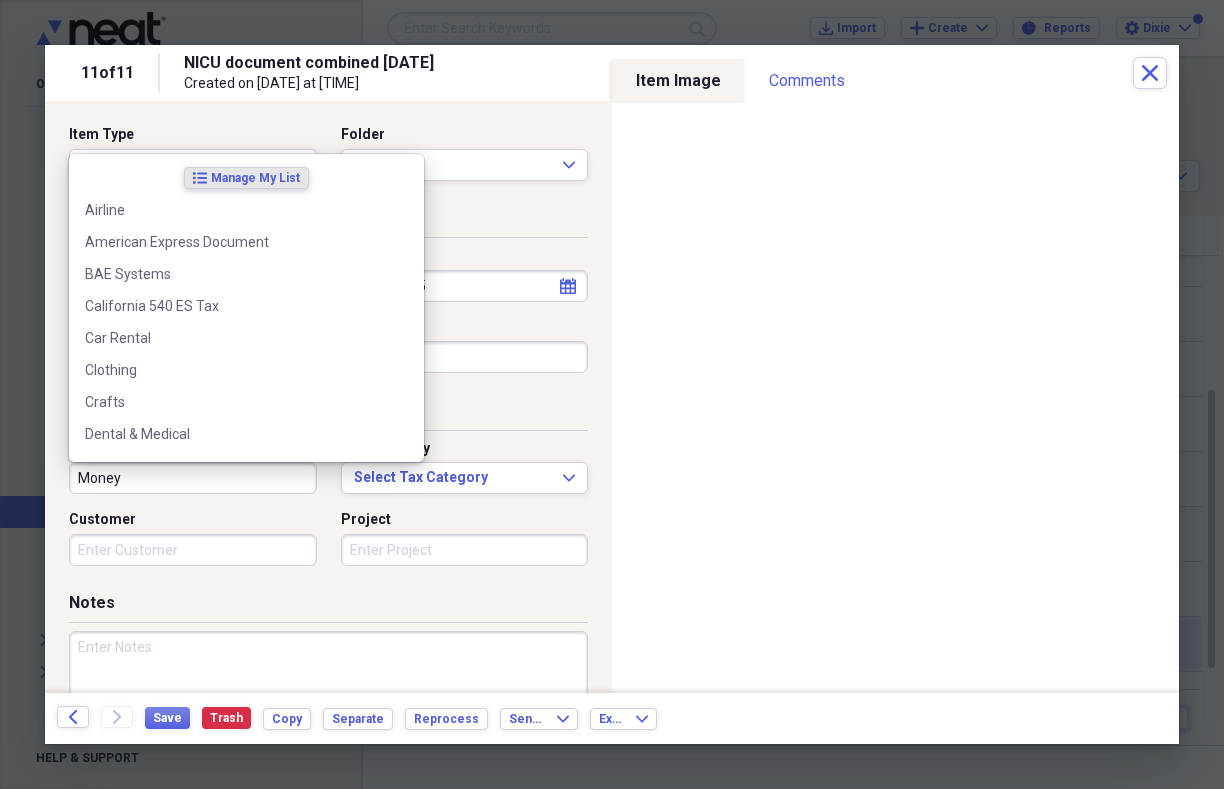 click on "Money" at bounding box center (193, 478) 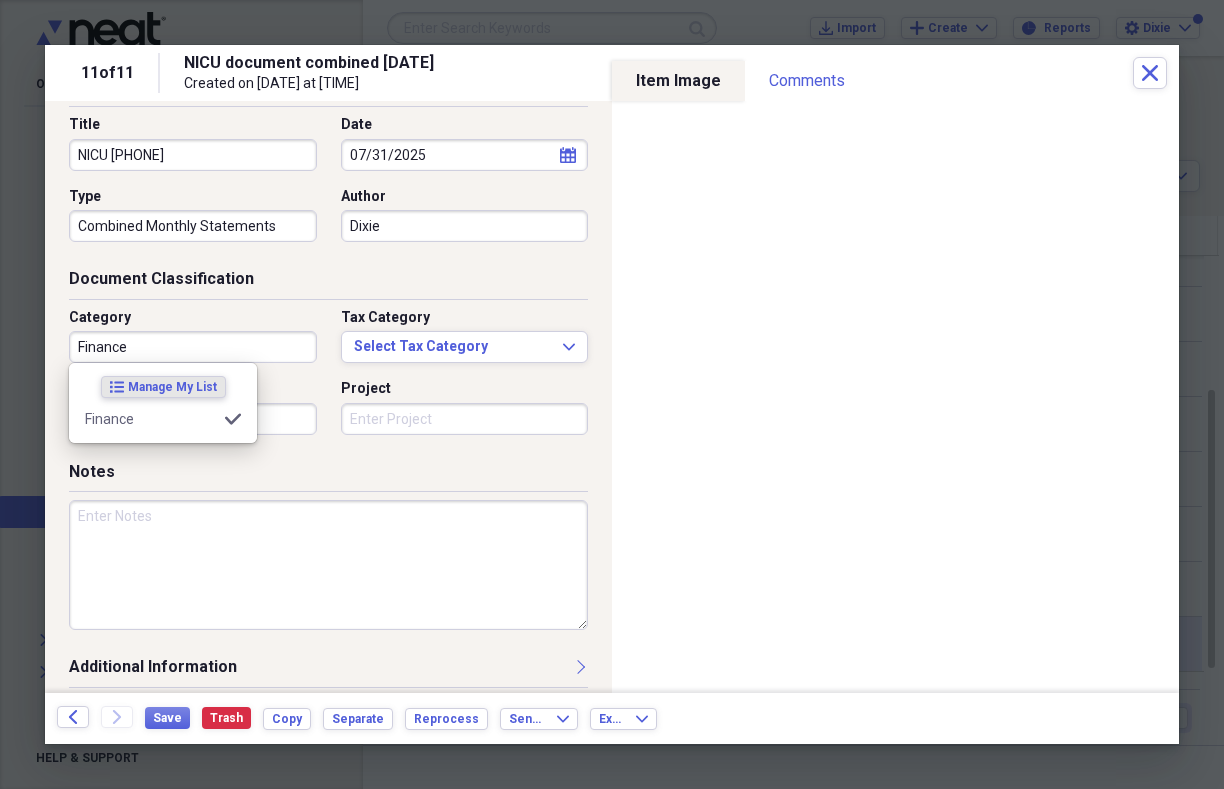 scroll, scrollTop: 144, scrollLeft: 0, axis: vertical 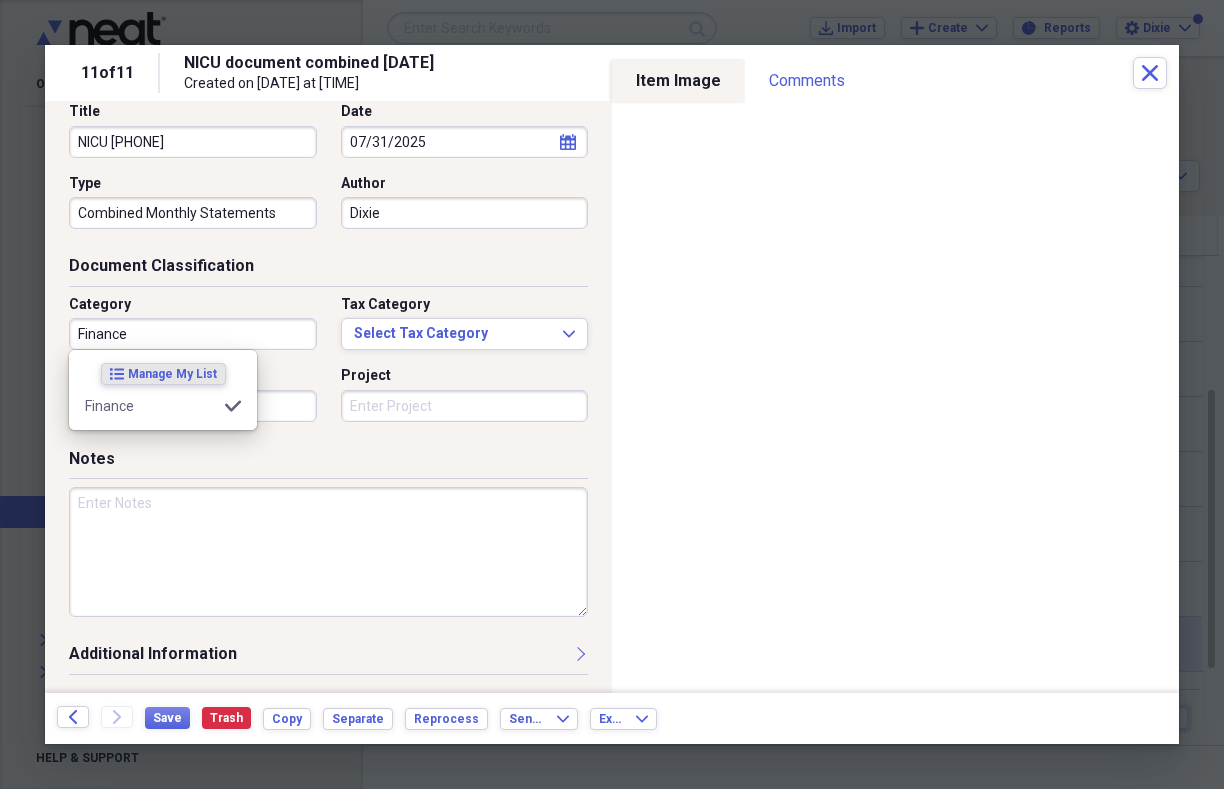 type on "Finance" 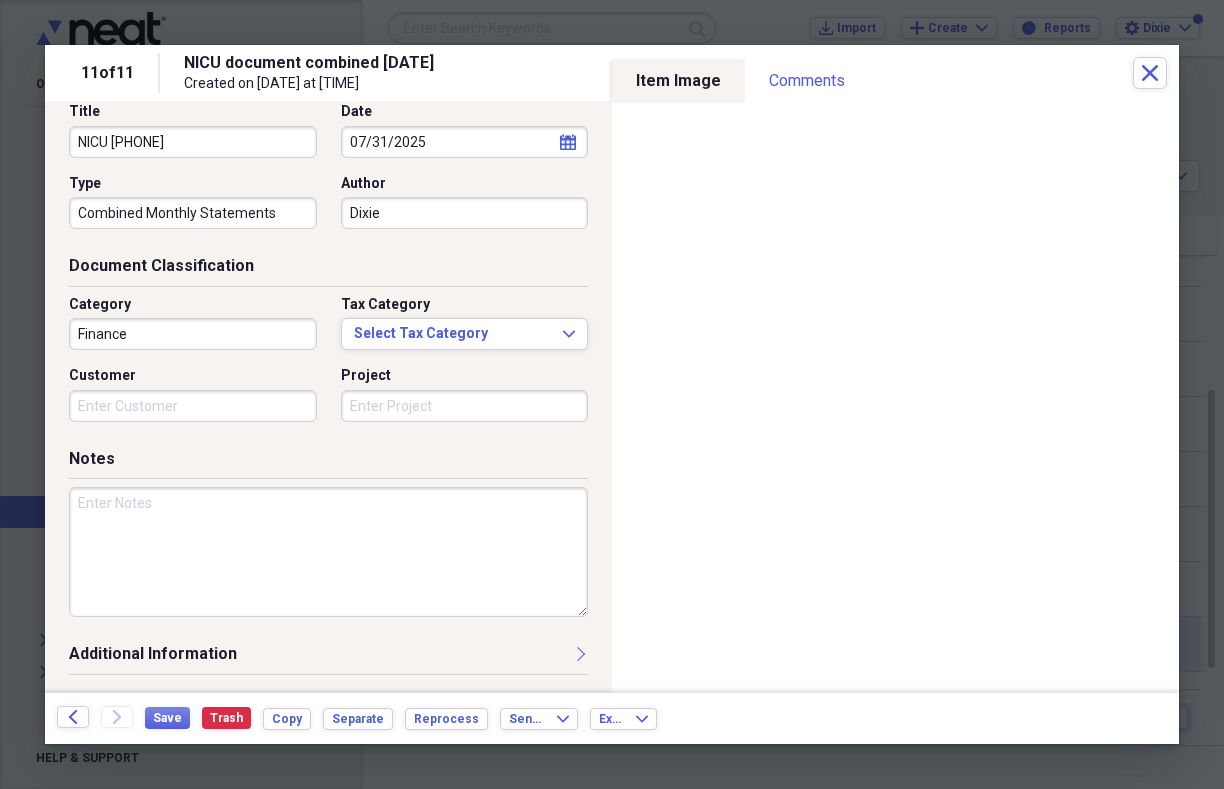 click at bounding box center (328, 552) 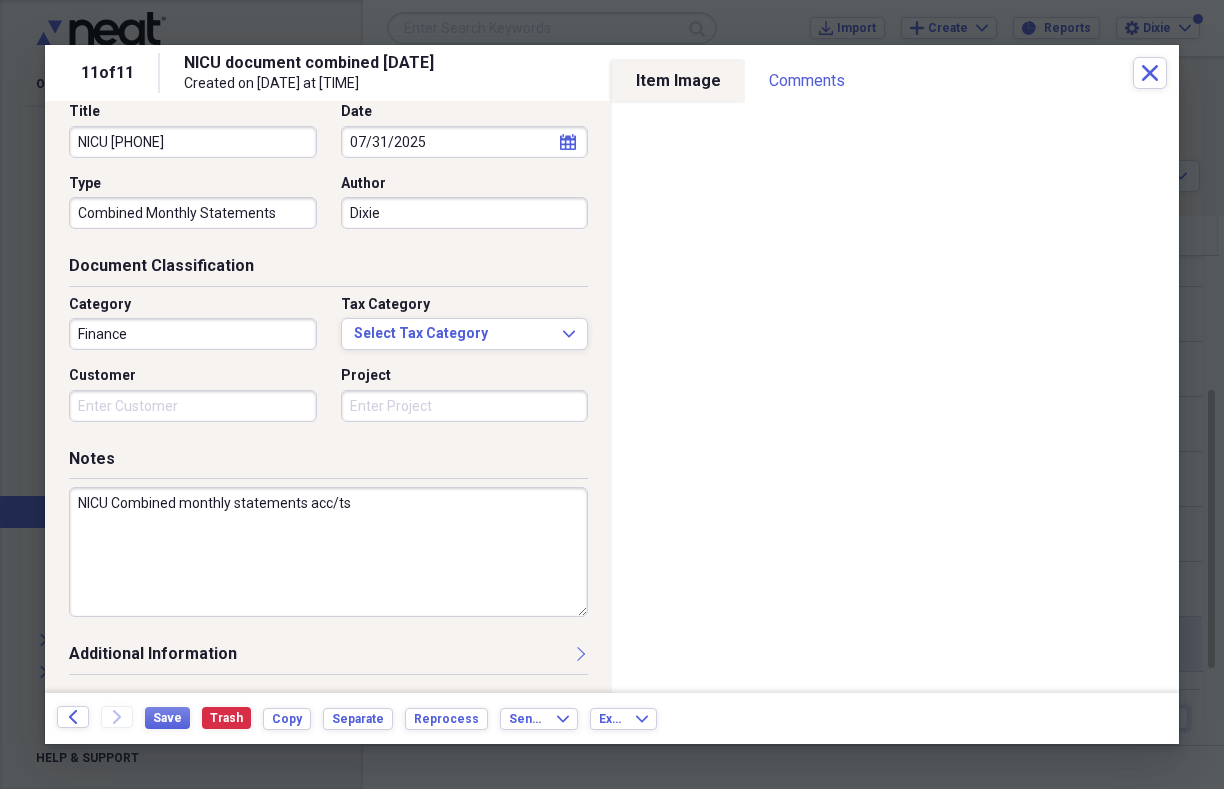 click on "NICU Combined monthly statements acc/ts" at bounding box center (328, 552) 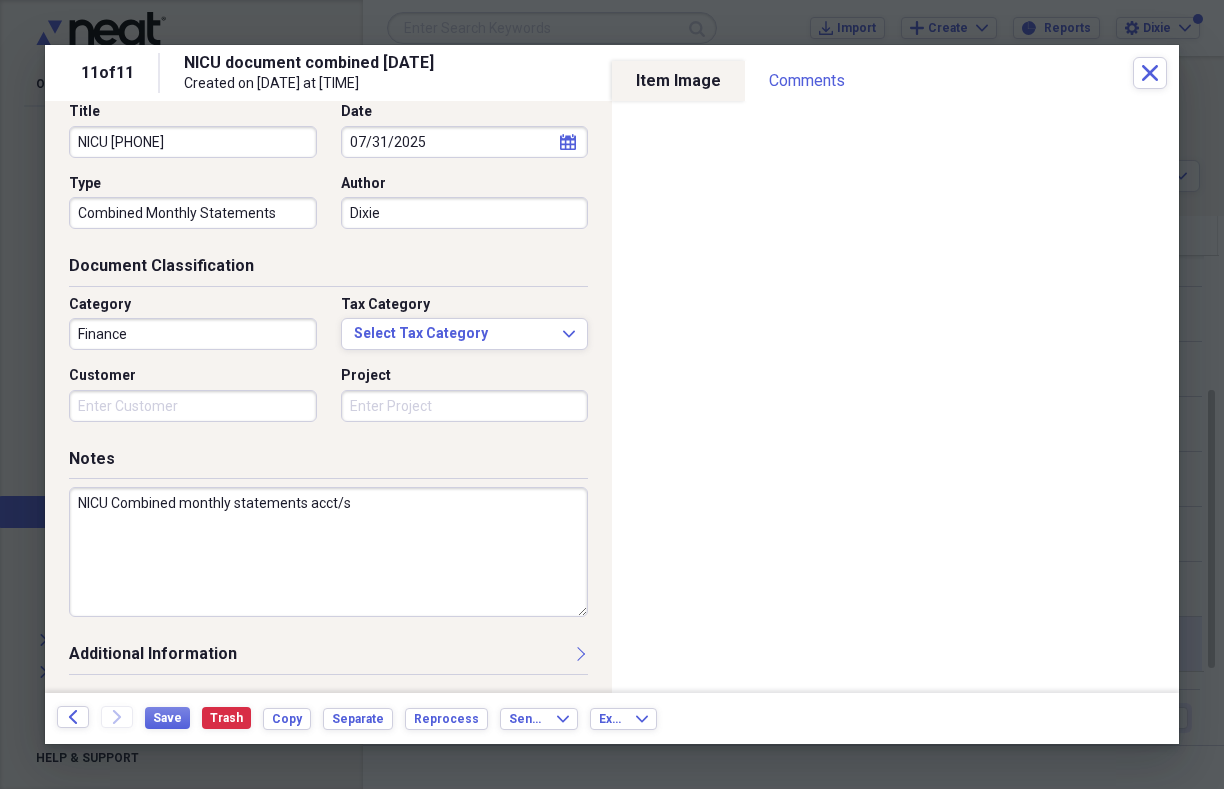 drag, startPoint x: 361, startPoint y: 515, endPoint x: 375, endPoint y: 509, distance: 15.231546 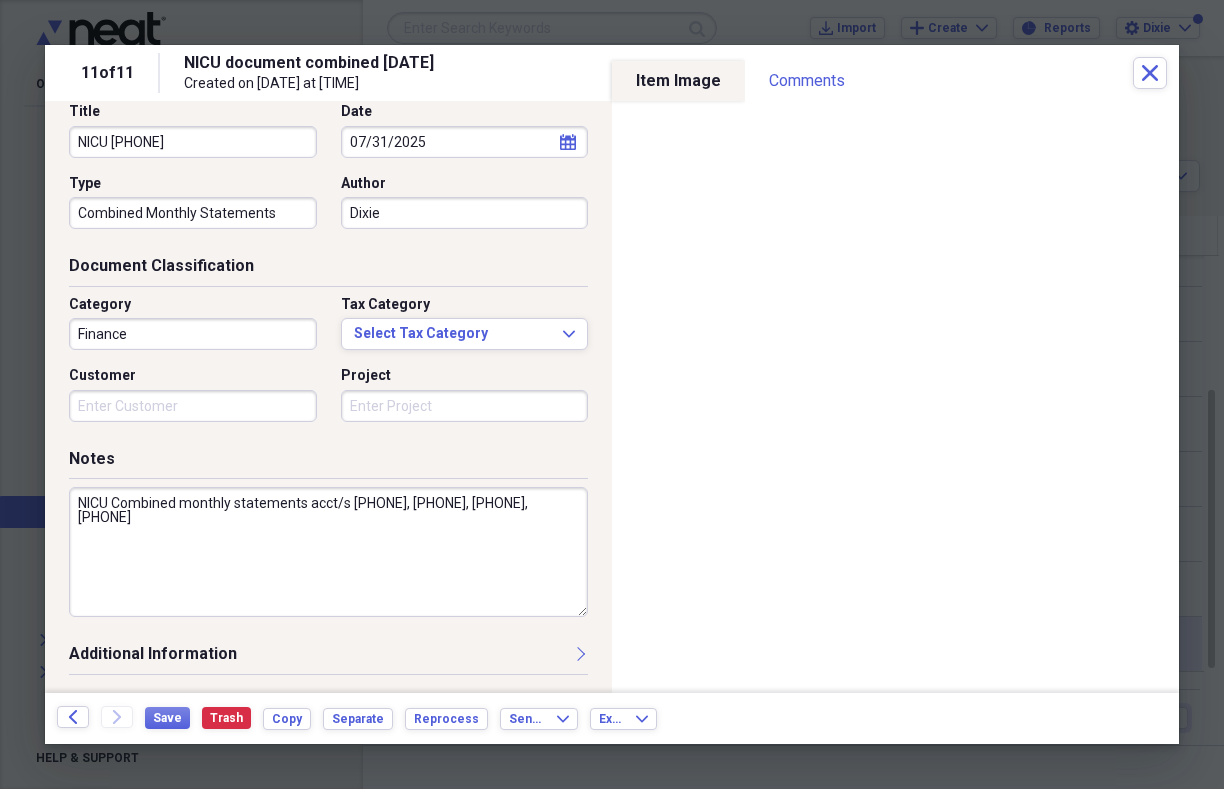 click on "NICU Combined monthly statements acct/s [PHONE], [PHONE], [PHONE], [PHONE]" at bounding box center [328, 552] 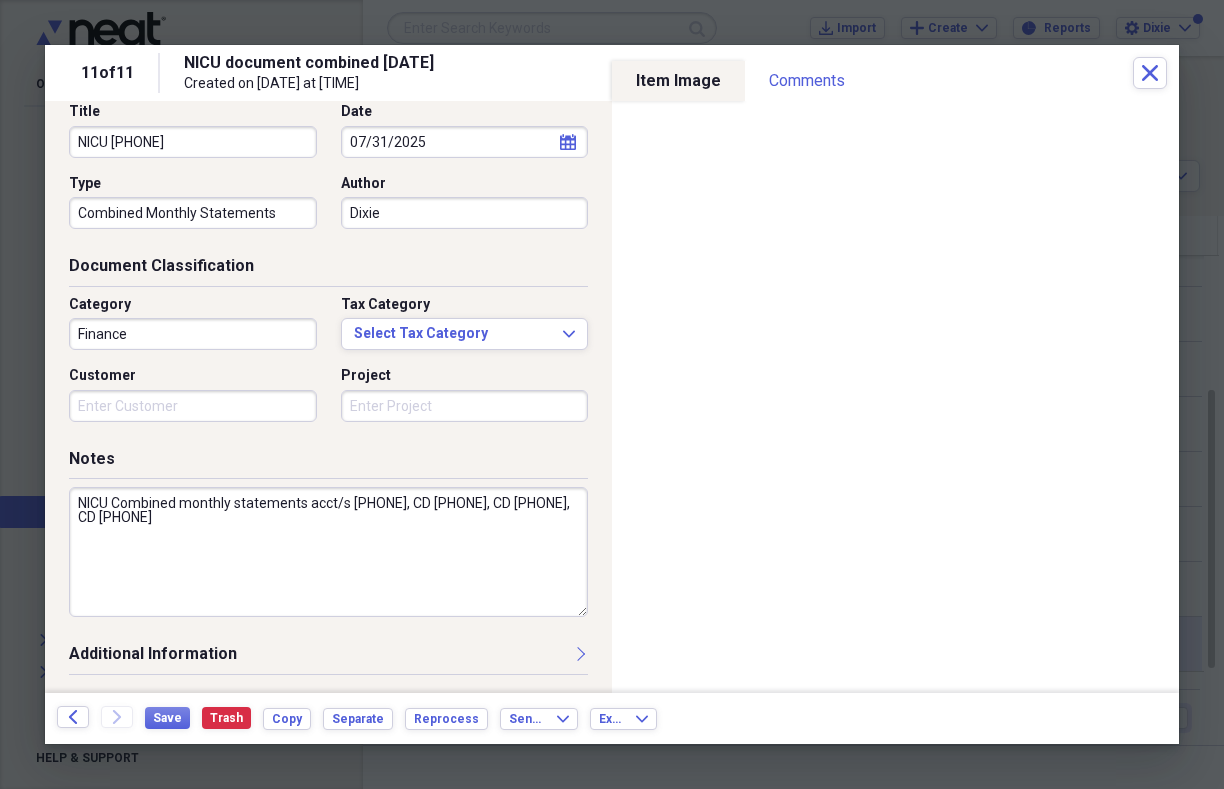 click on "NICU Combined monthly statements acct/s [PHONE], CD [PHONE], CD [PHONE], CD [PHONE]" at bounding box center [328, 552] 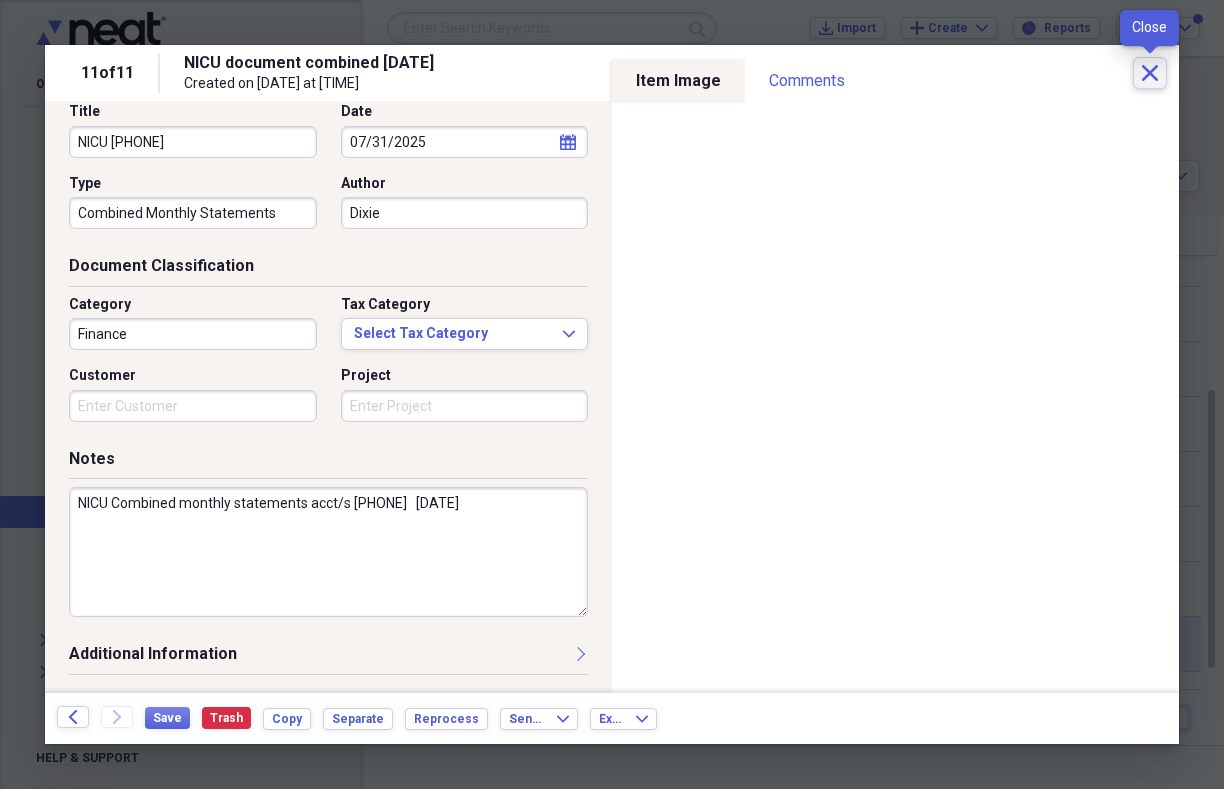 type on "NICU Combined monthly statements acct/s [PHONE]   [DATE]" 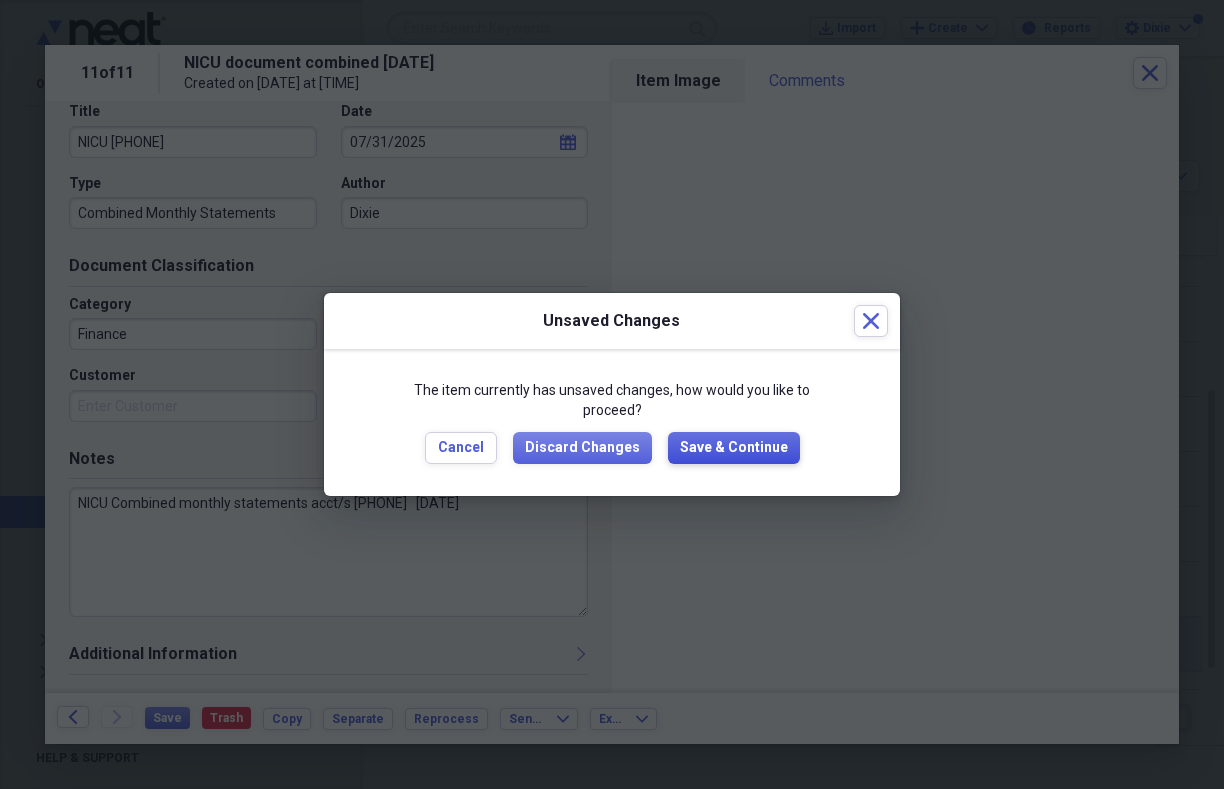 click on "Save & Continue" at bounding box center [734, 448] 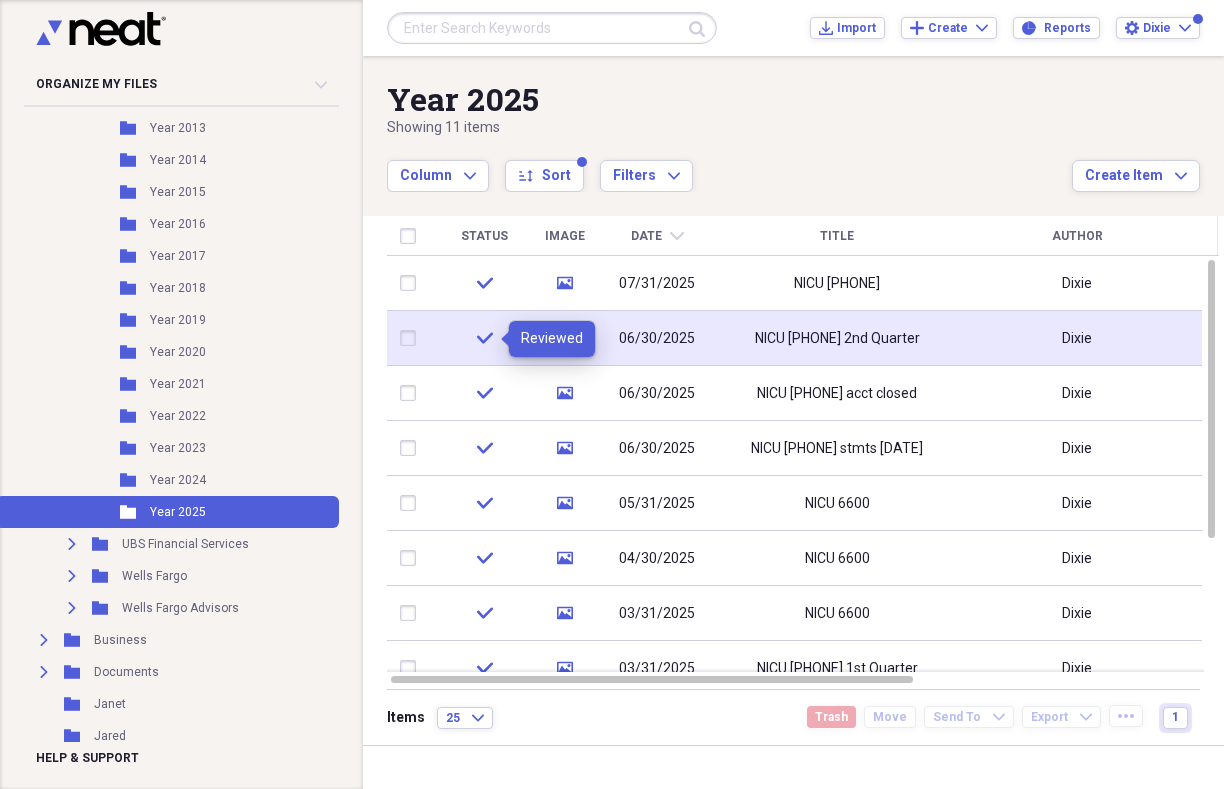 click on "check" 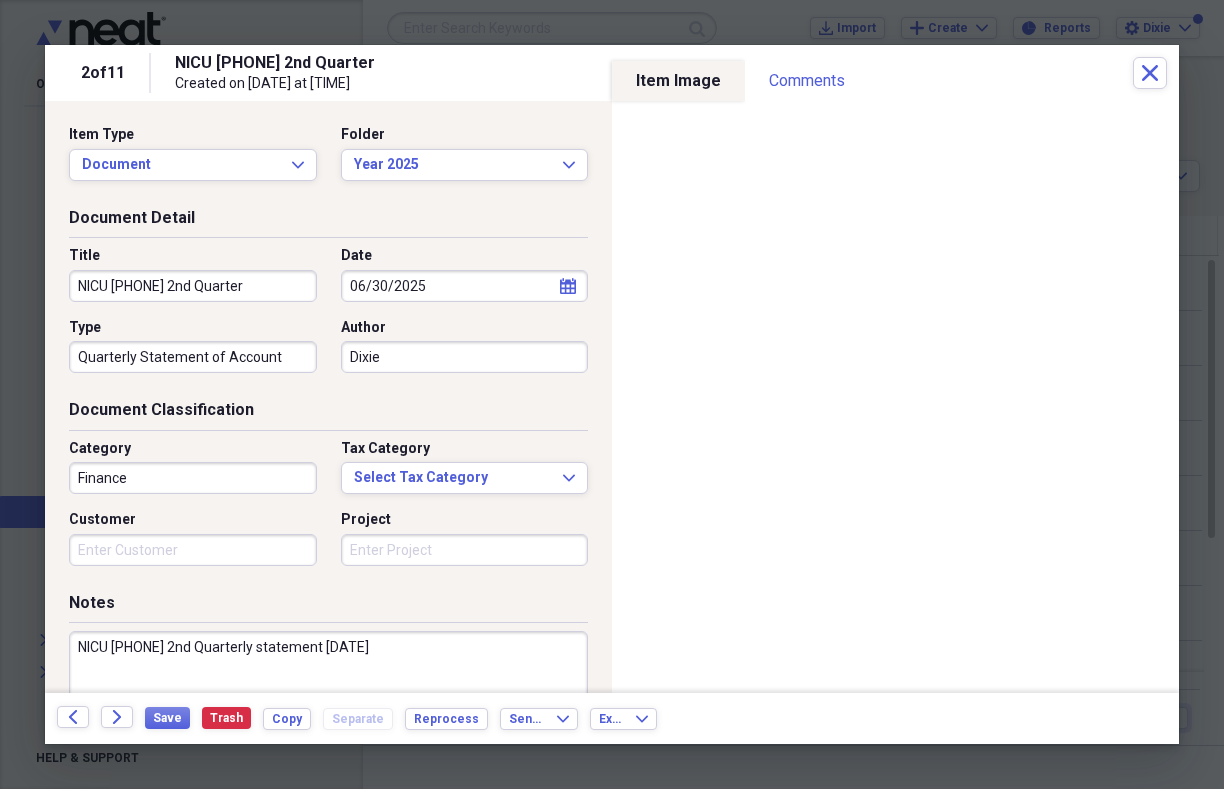 click on "Notes NICU [PHONE] 2nd Quarterly statement [DATE]" at bounding box center [328, 689] 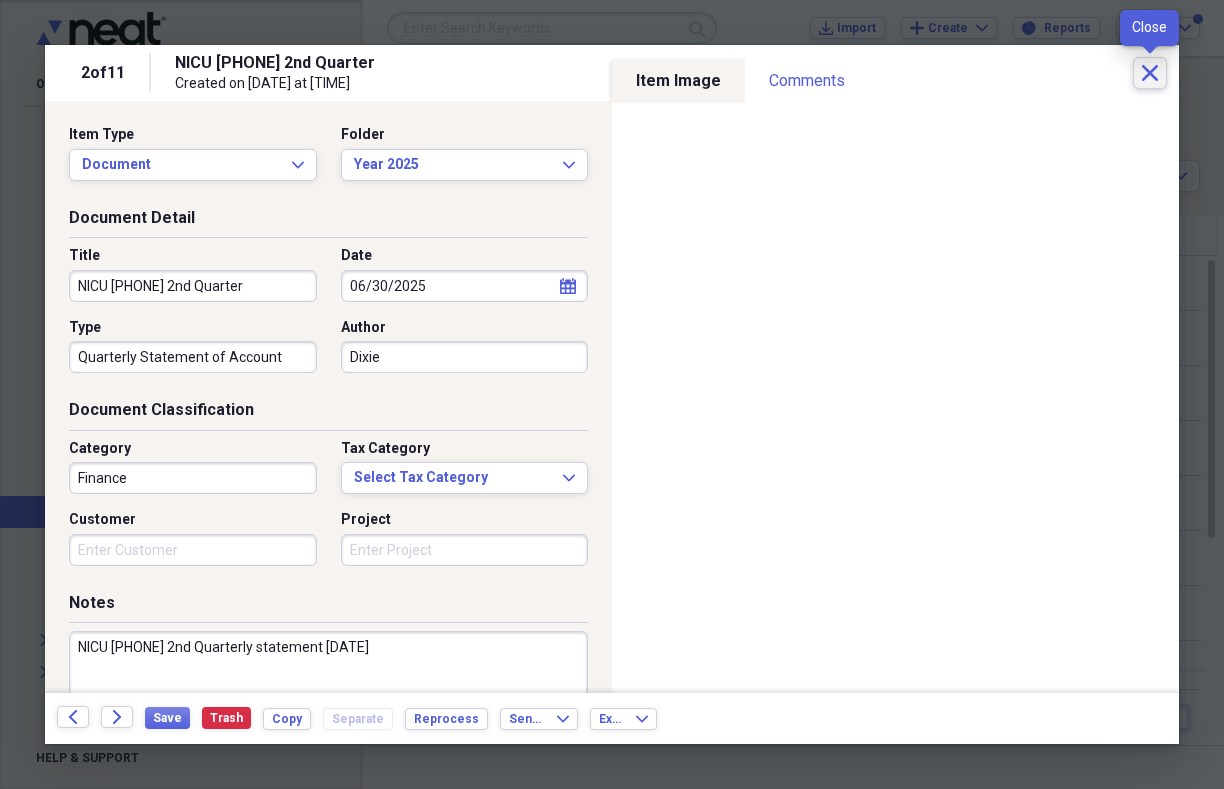 click on "Close" 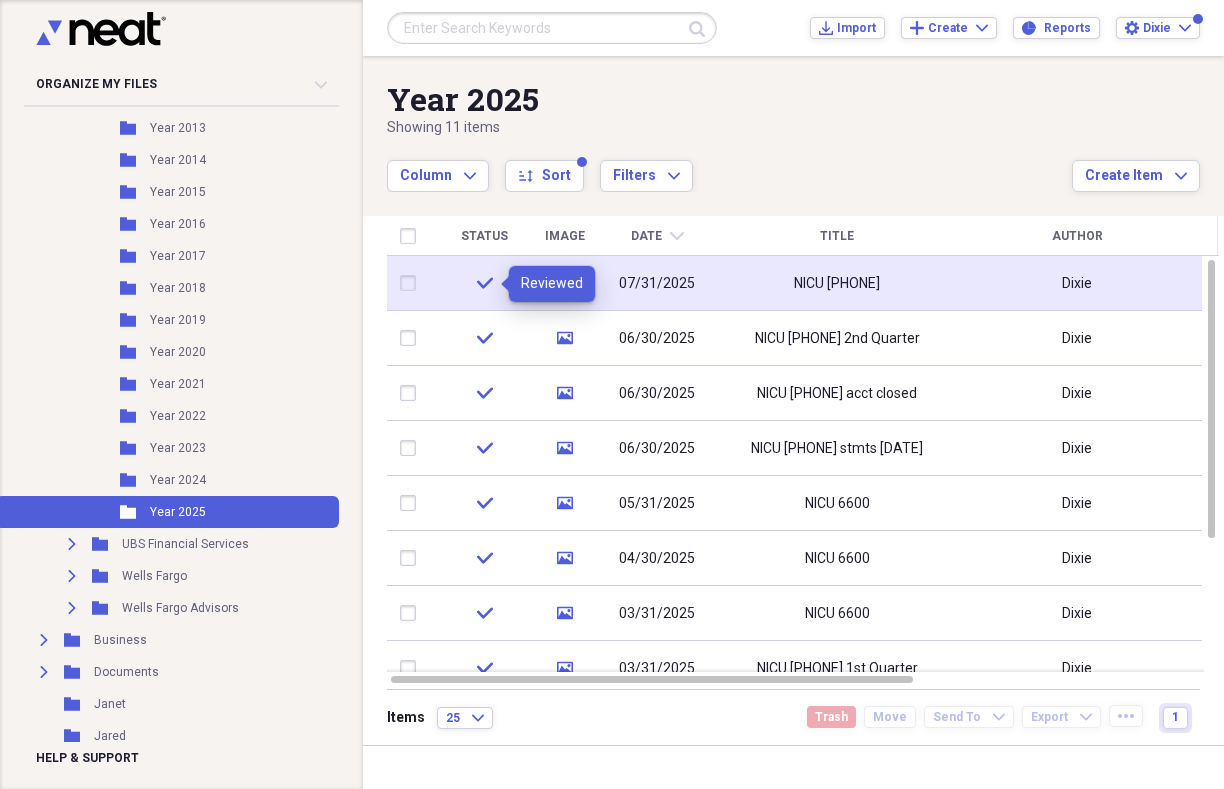 click on "check" 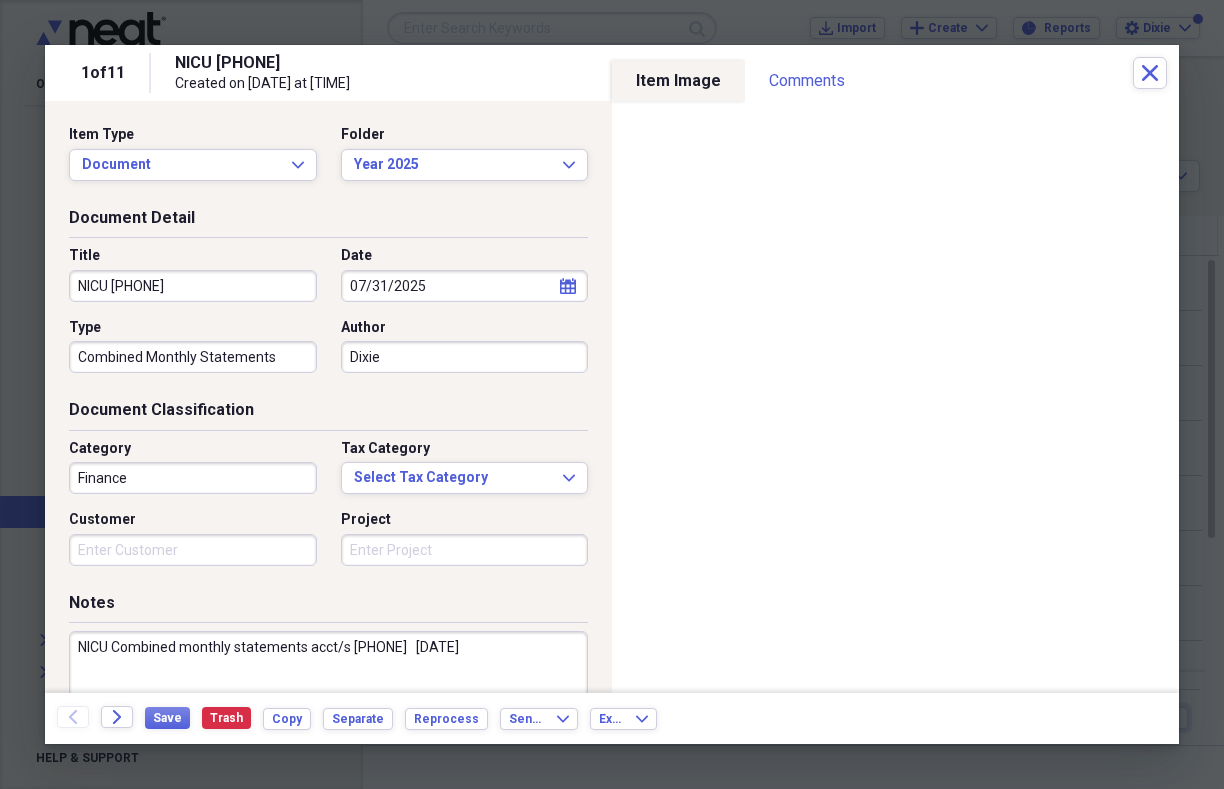 click on "NICU [PHONE]" at bounding box center [193, 286] 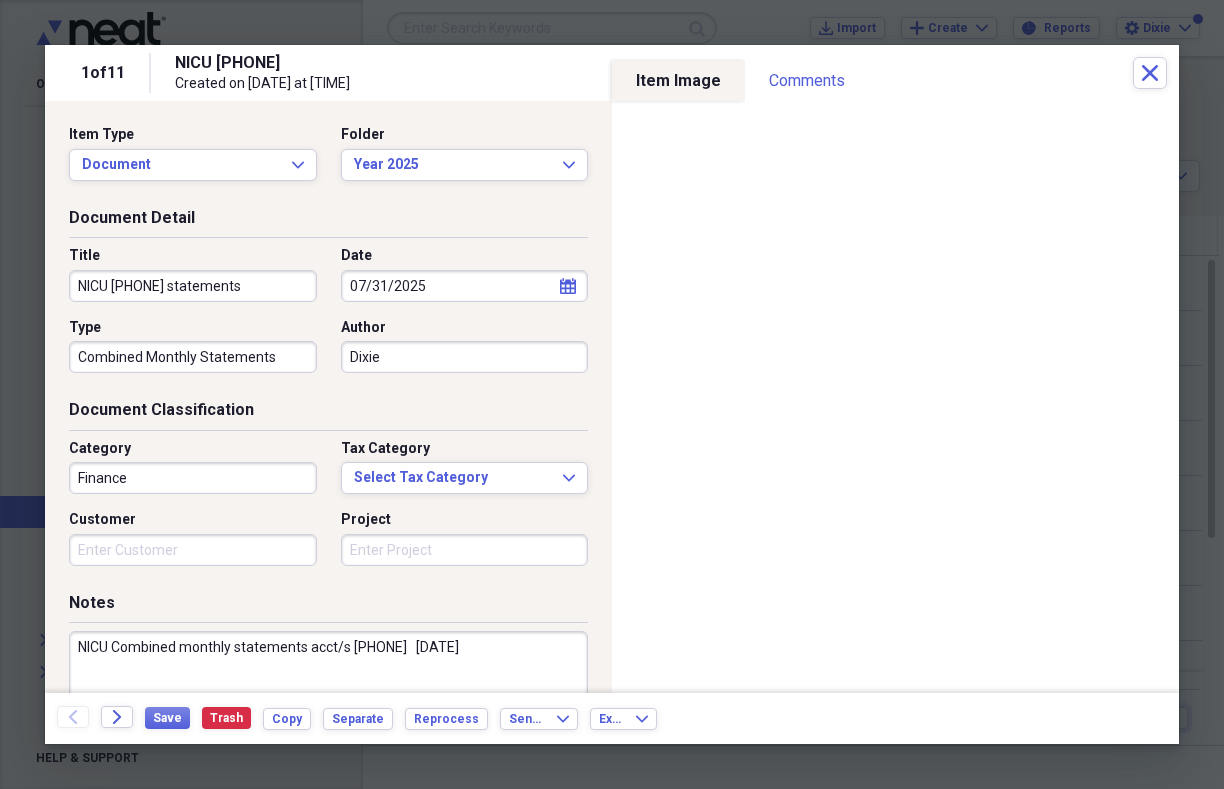 scroll, scrollTop: 0, scrollLeft: 36, axis: horizontal 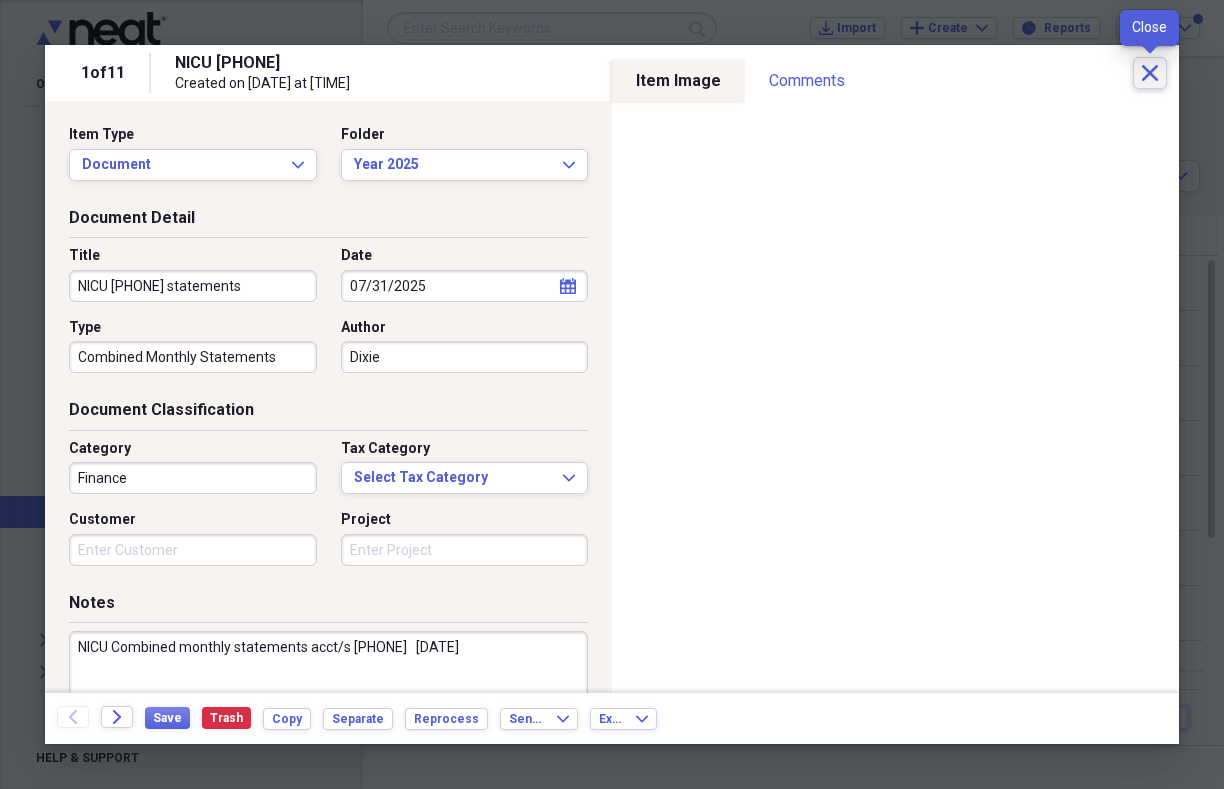 type on "NICU [PHONE] statements" 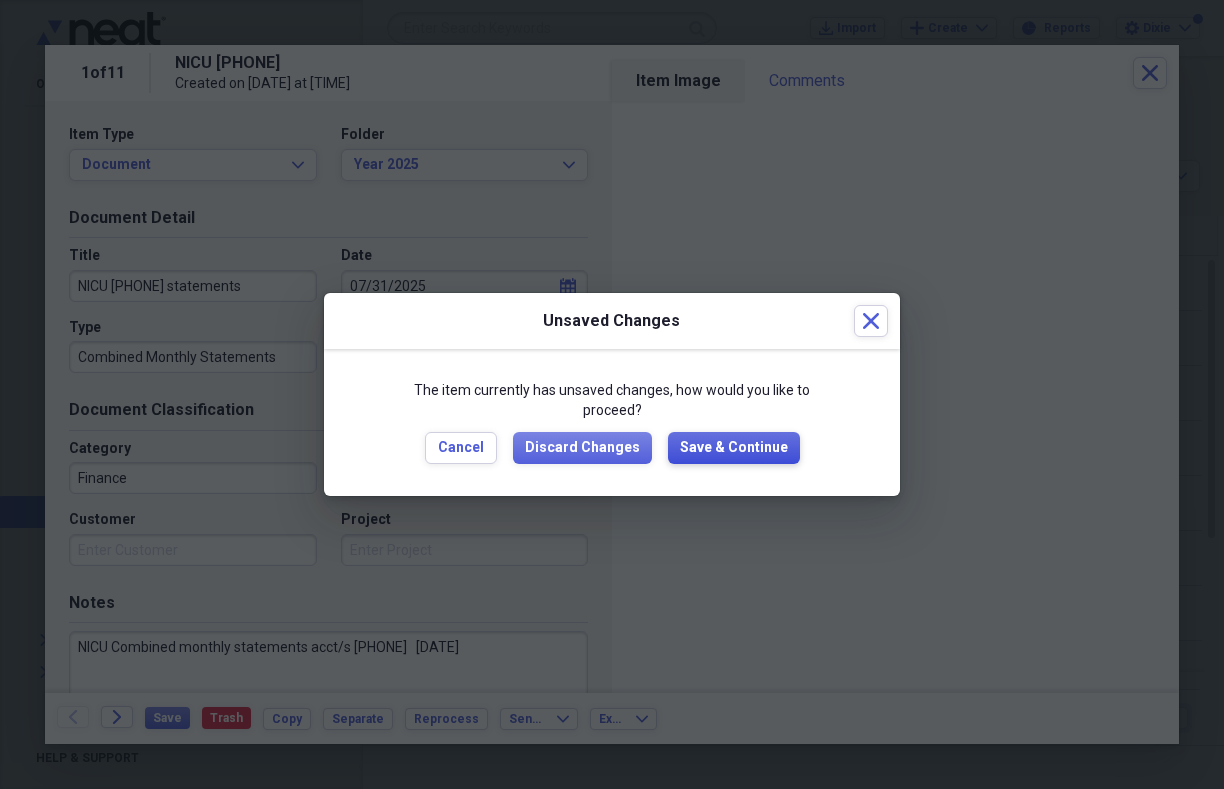 click on "Save & Continue" at bounding box center (734, 448) 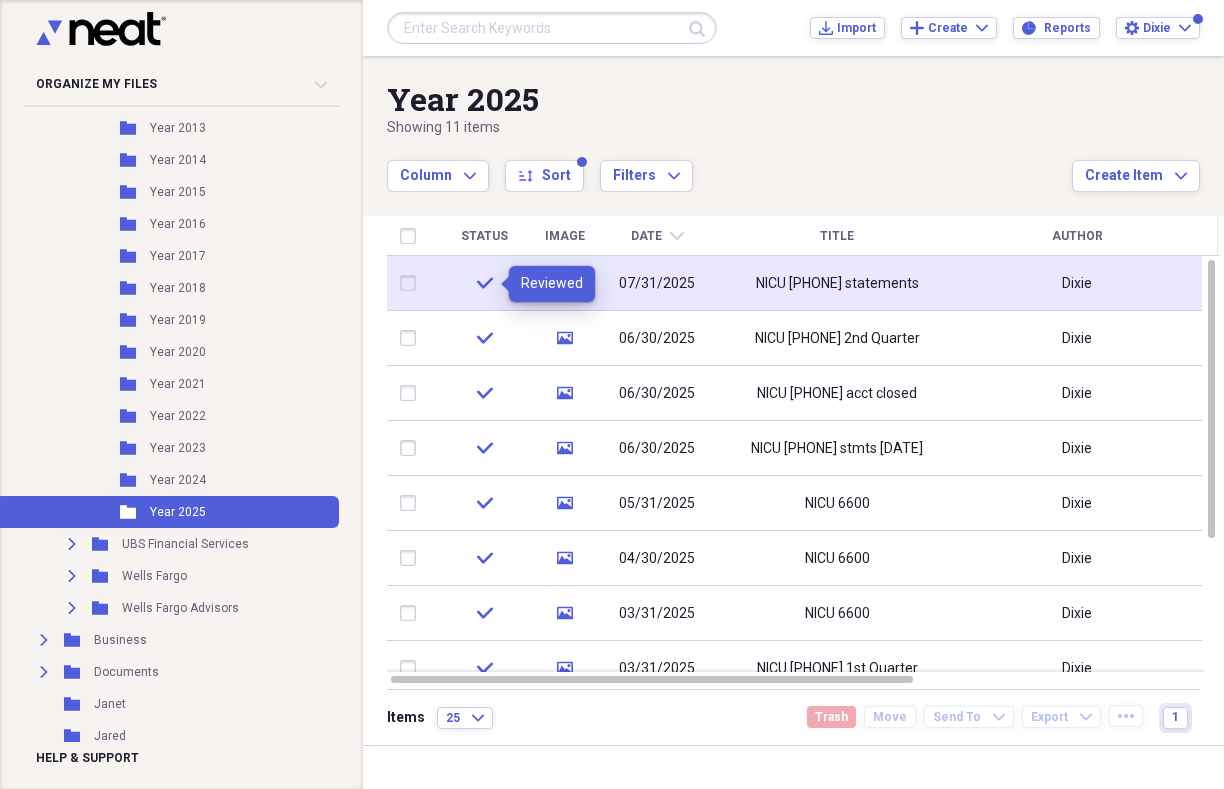 click on "check" 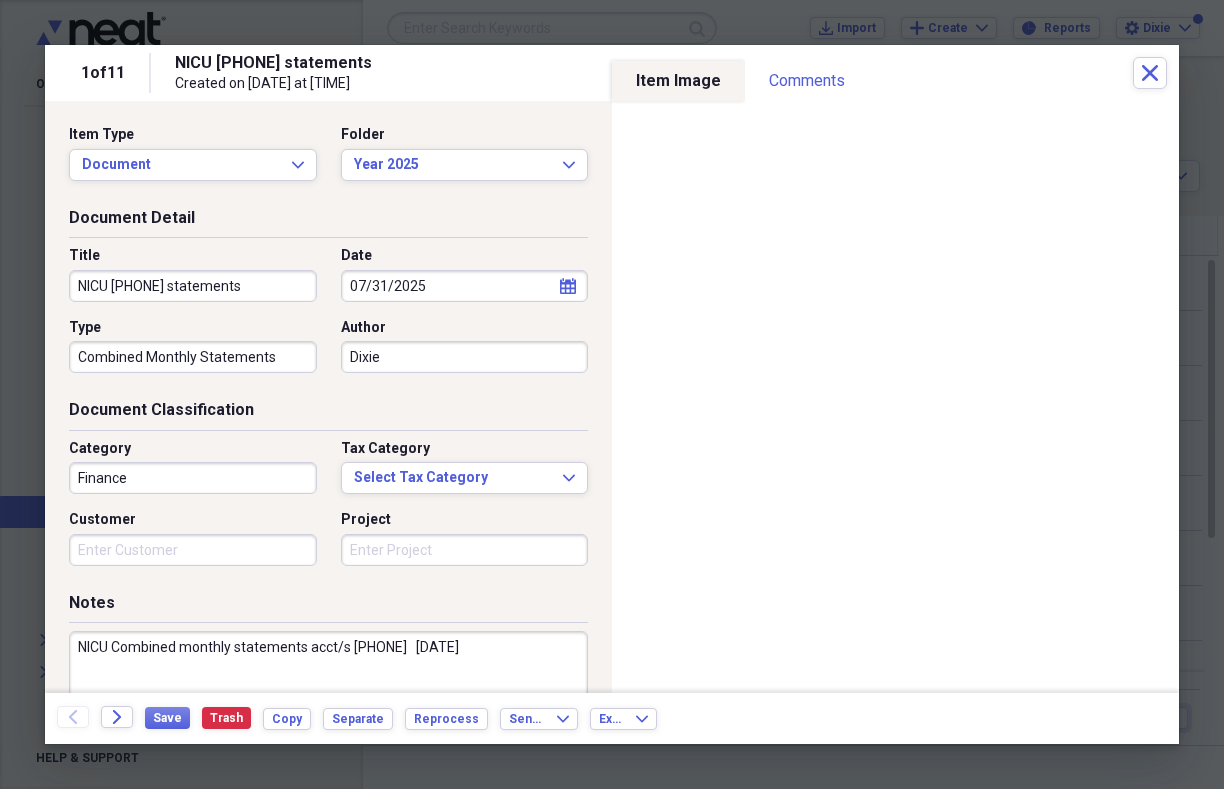 scroll, scrollTop: 0, scrollLeft: 36, axis: horizontal 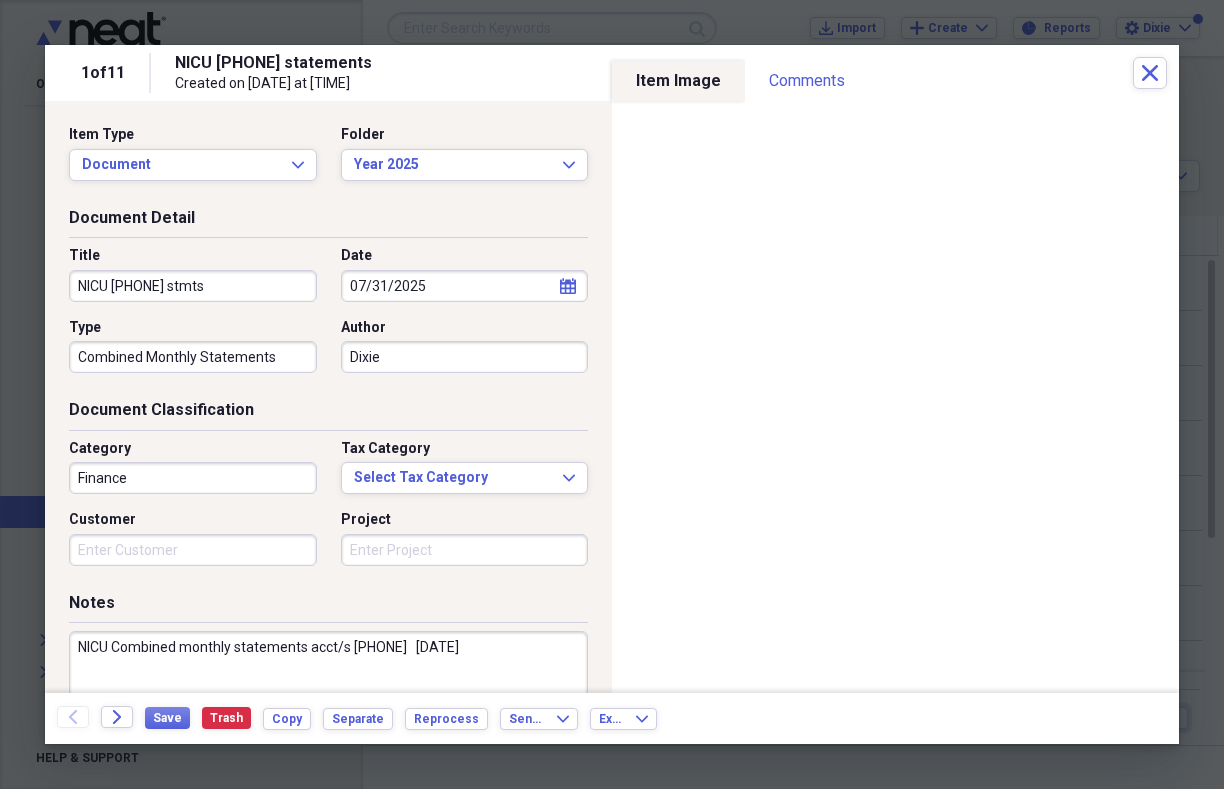 click on "NICU [PHONE] stmts" at bounding box center [193, 286] 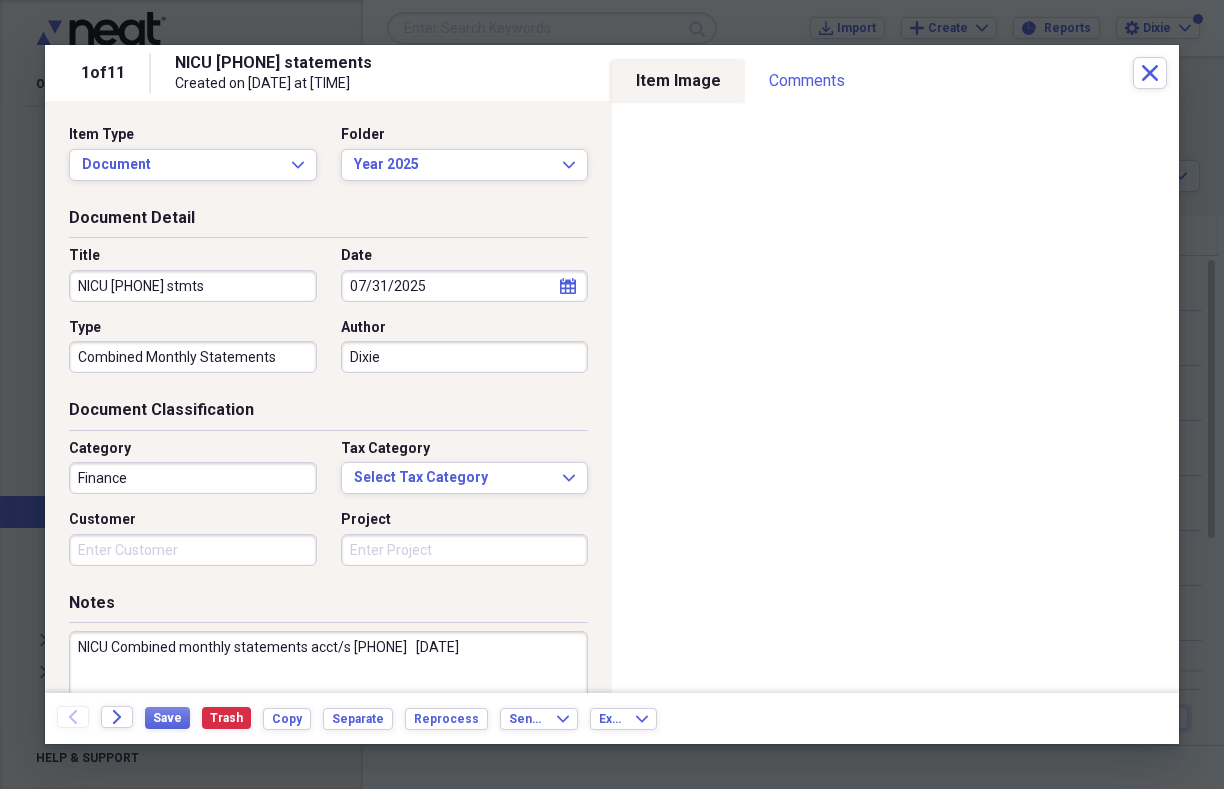 click on "NICU [PHONE] stmts" at bounding box center (193, 286) 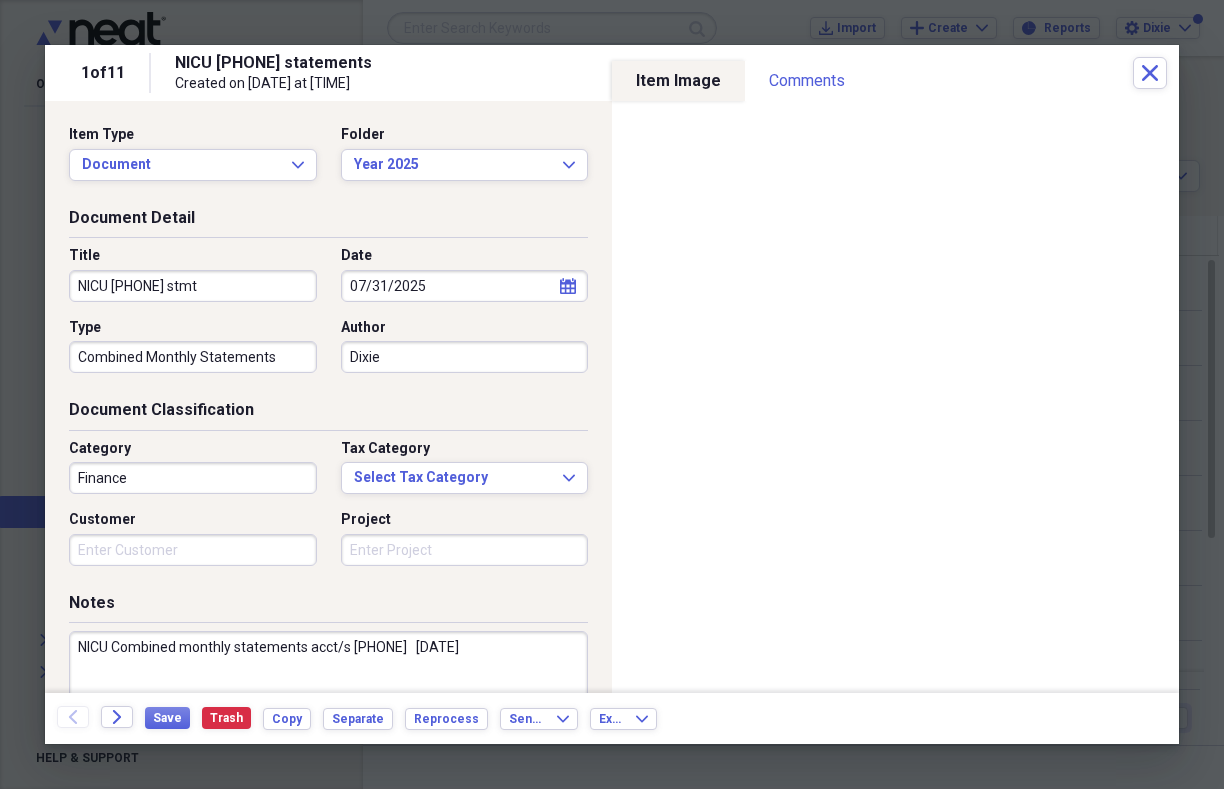scroll, scrollTop: 0, scrollLeft: 0, axis: both 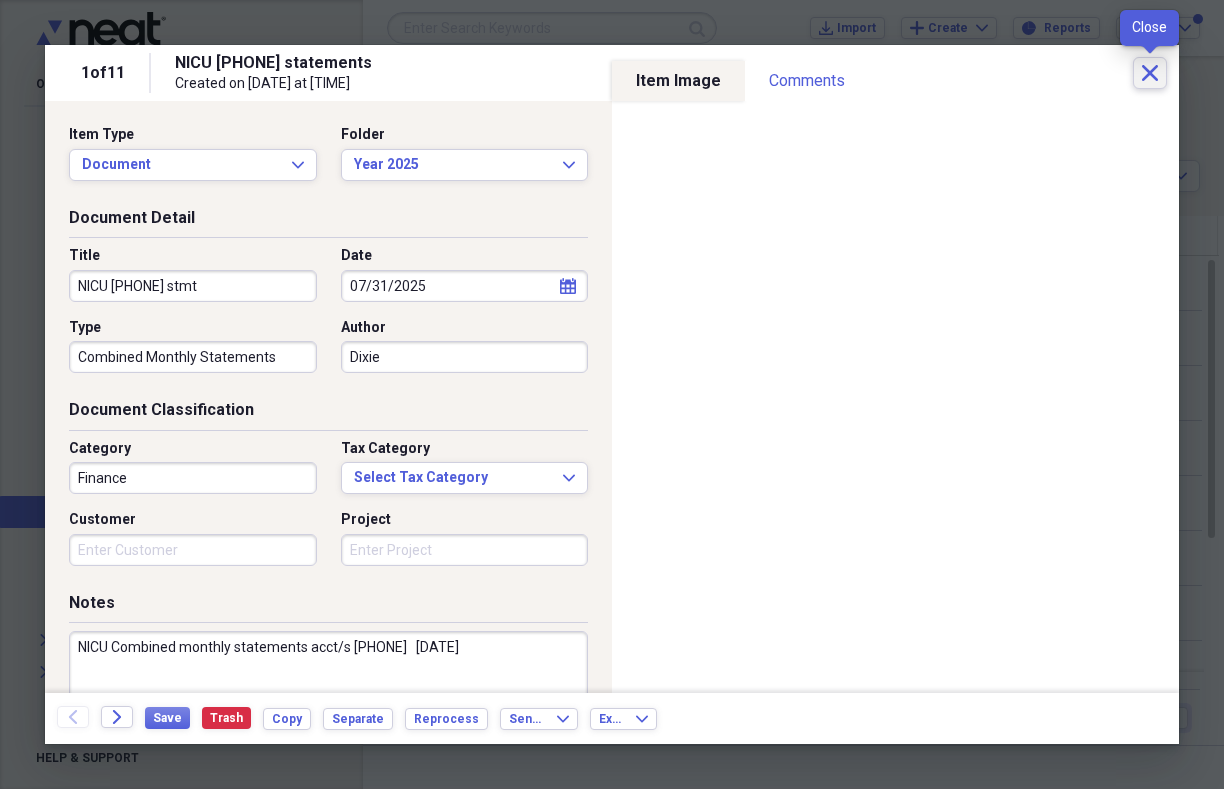 type on "NICU [PHONE] stmt" 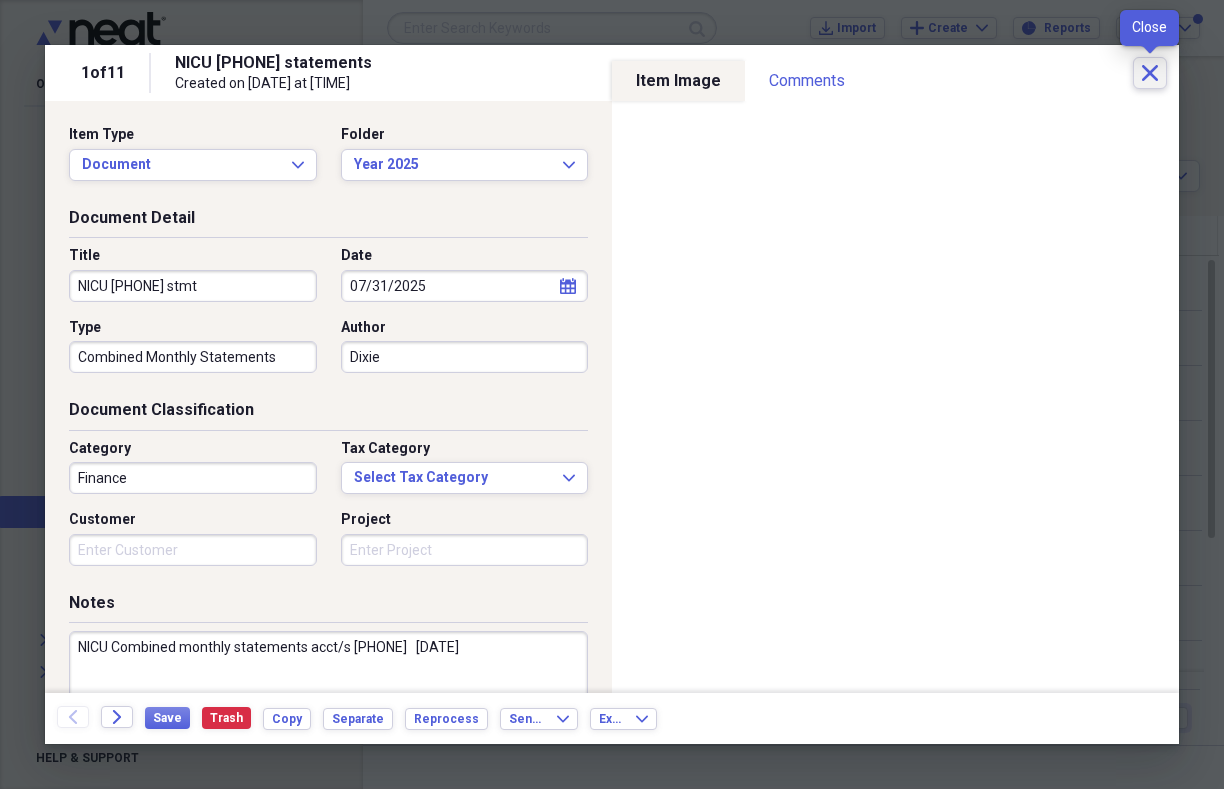 click on "Close" 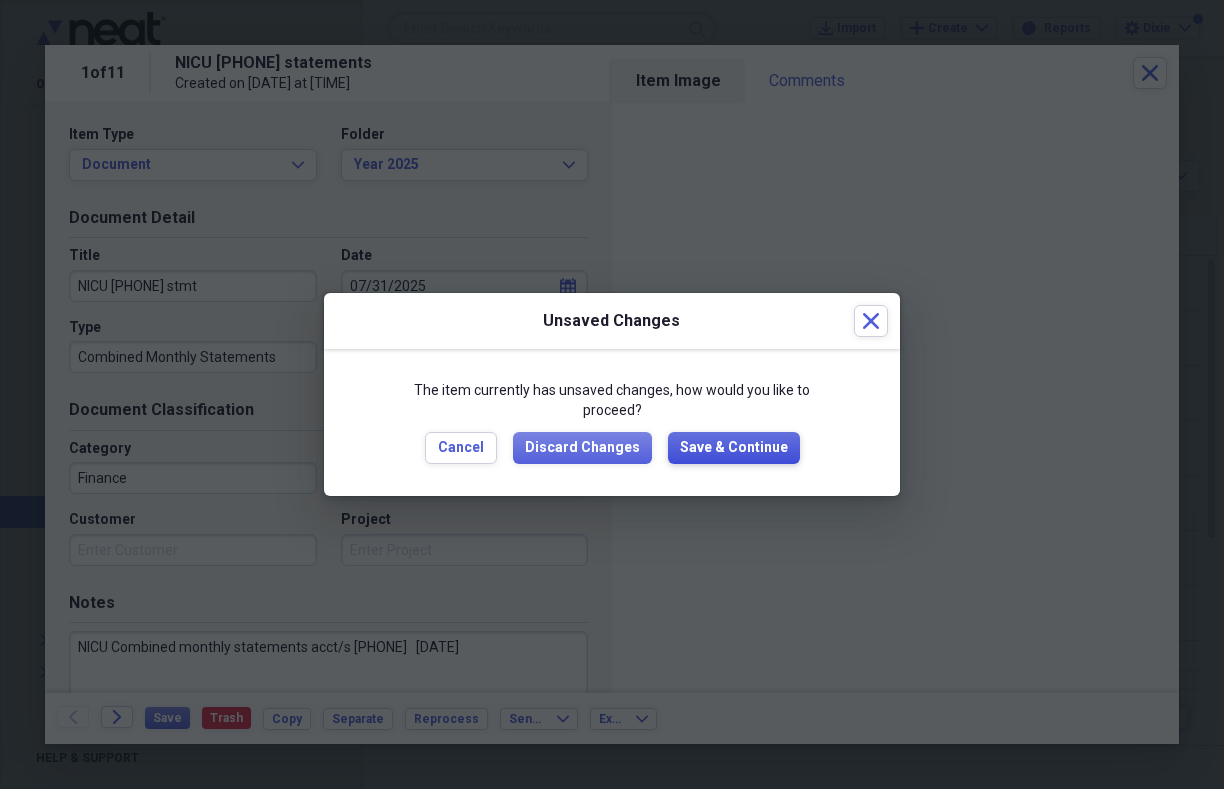 click on "Save & Continue" at bounding box center (734, 448) 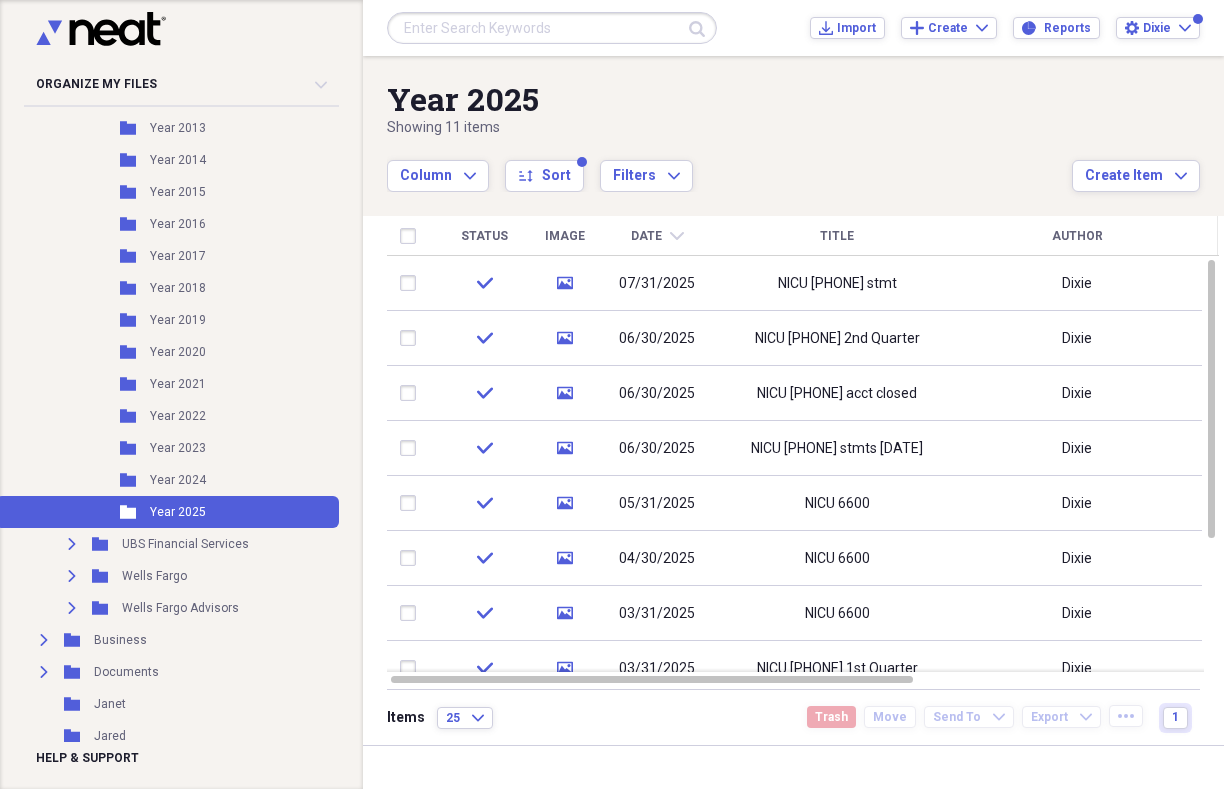 click on "Column Expand sort Sort Filters  Expand" at bounding box center [729, 165] 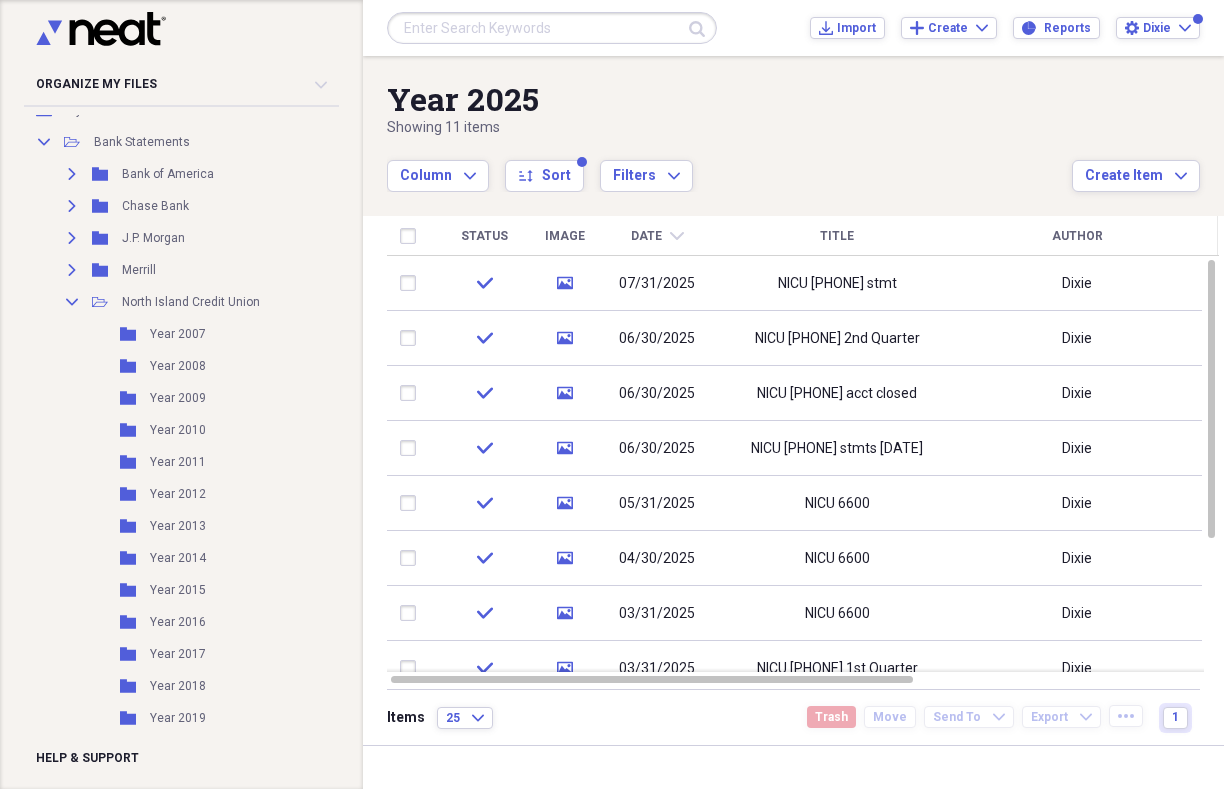 scroll, scrollTop: 143, scrollLeft: 0, axis: vertical 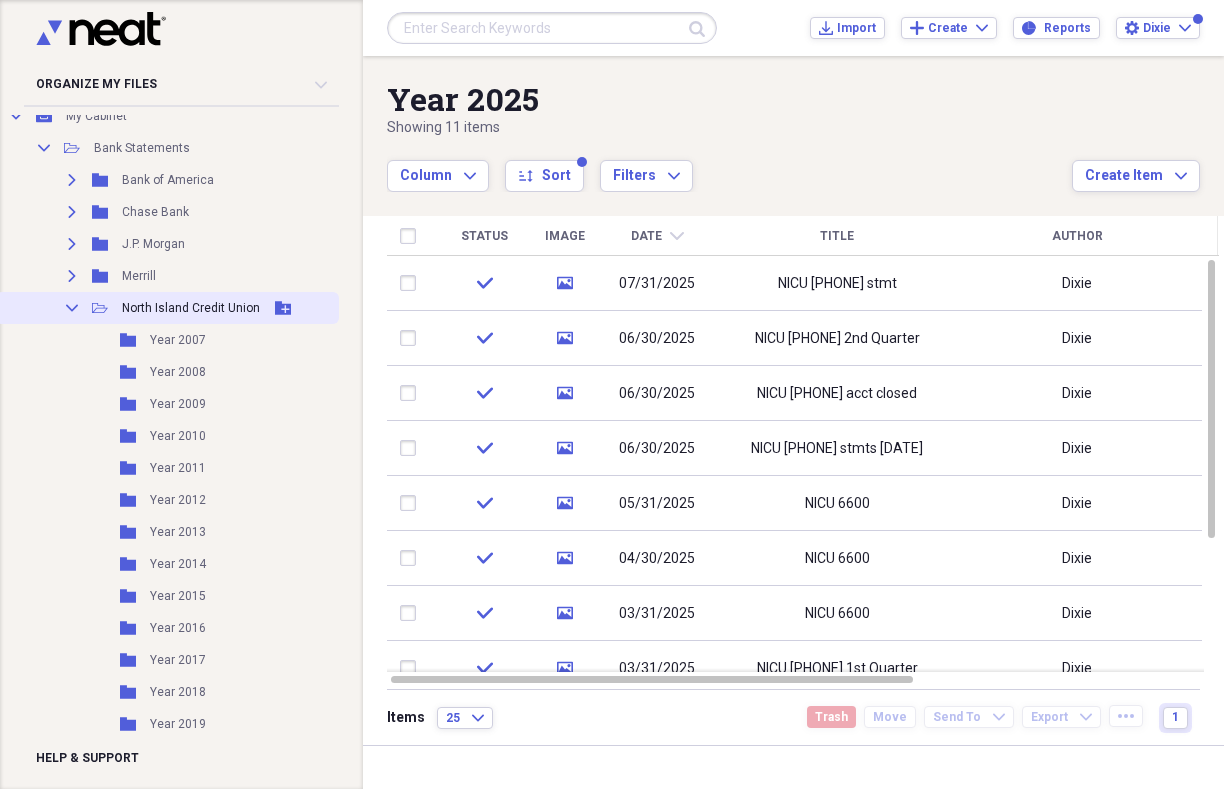 click on "Collapse" 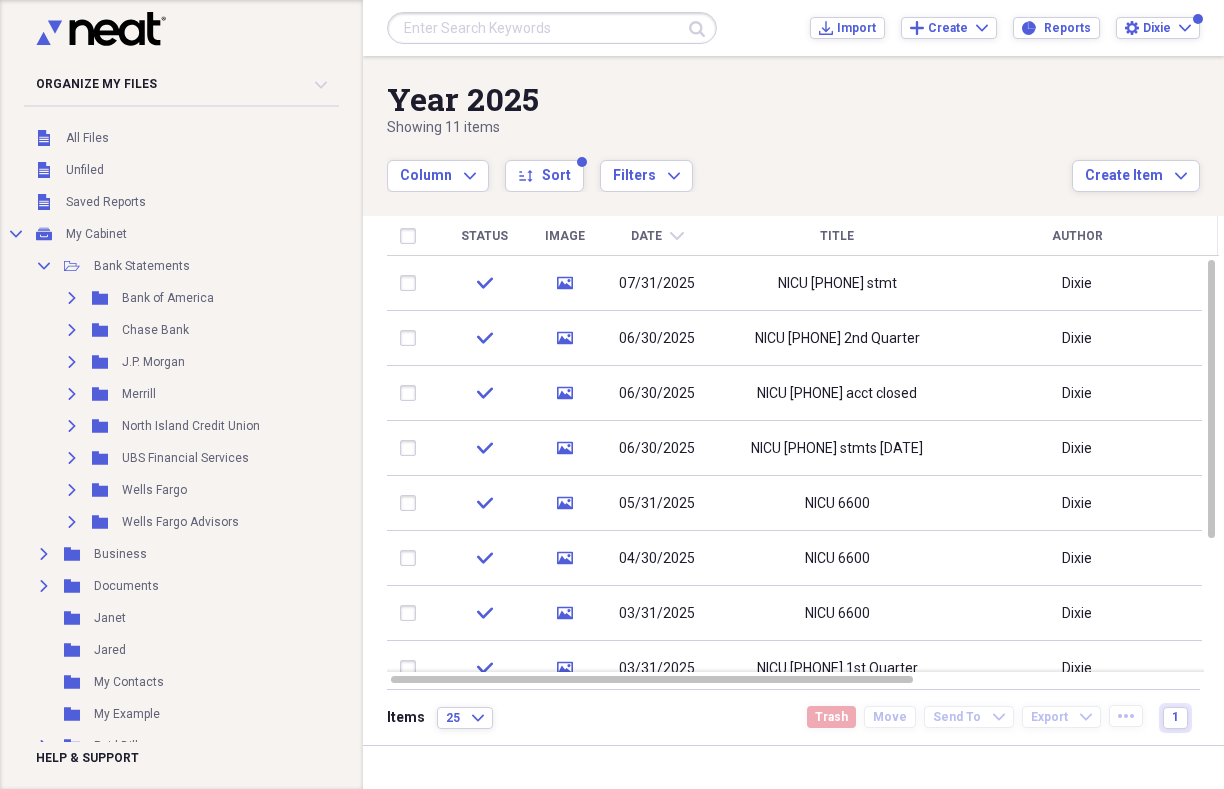 scroll, scrollTop: 0, scrollLeft: 0, axis: both 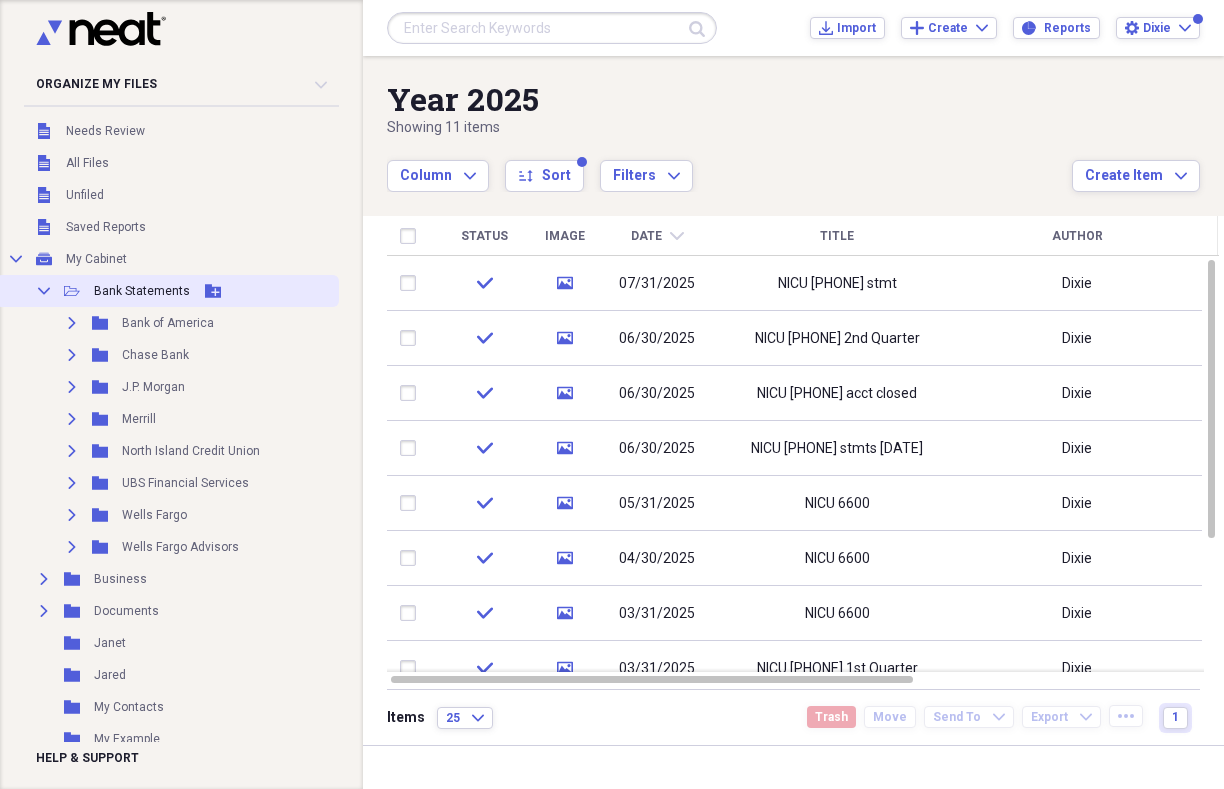 click on "Collapse" 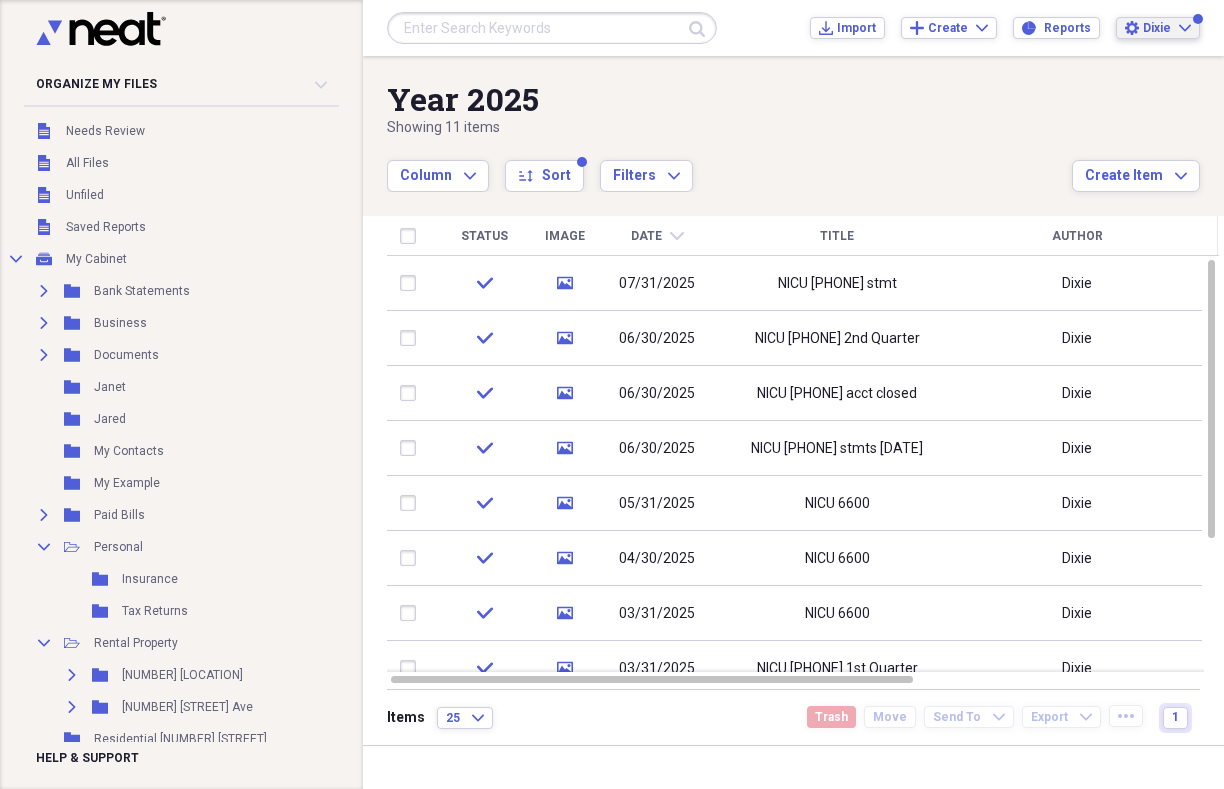 click on "Expand" 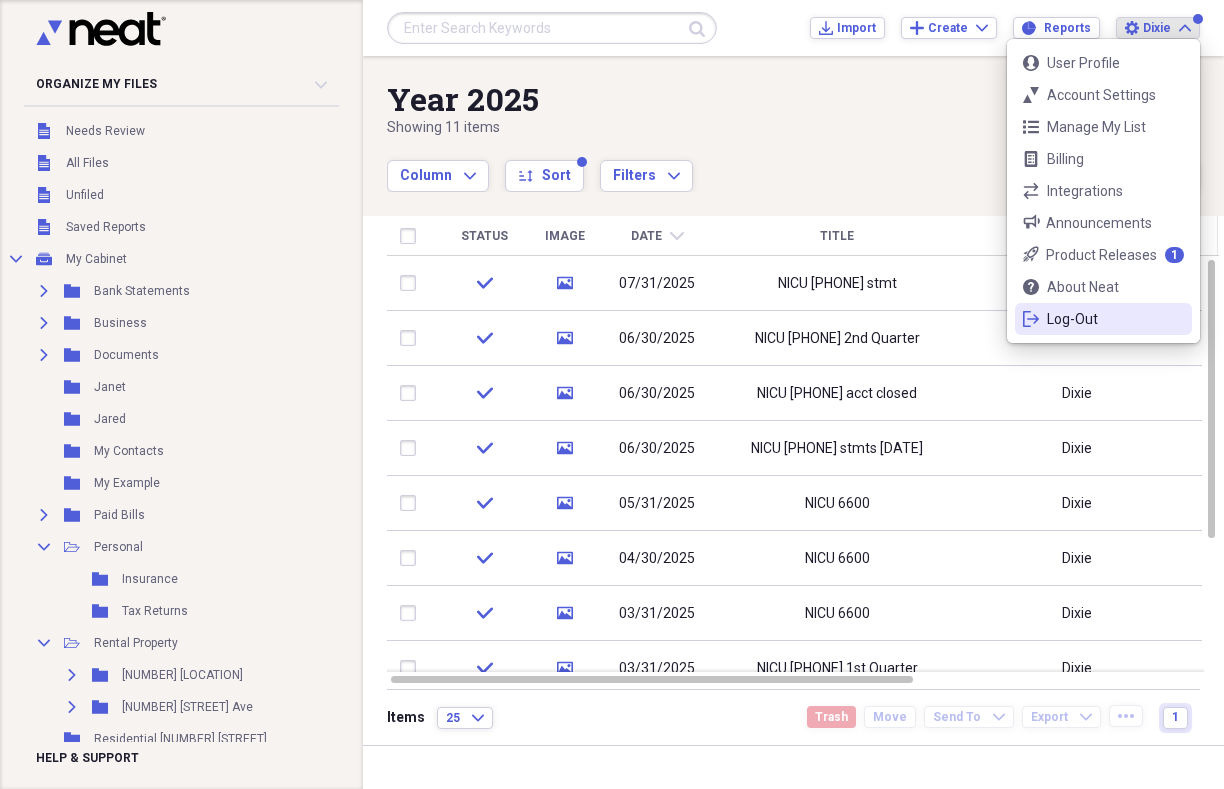 click on "Log-Out" at bounding box center [1103, 319] 